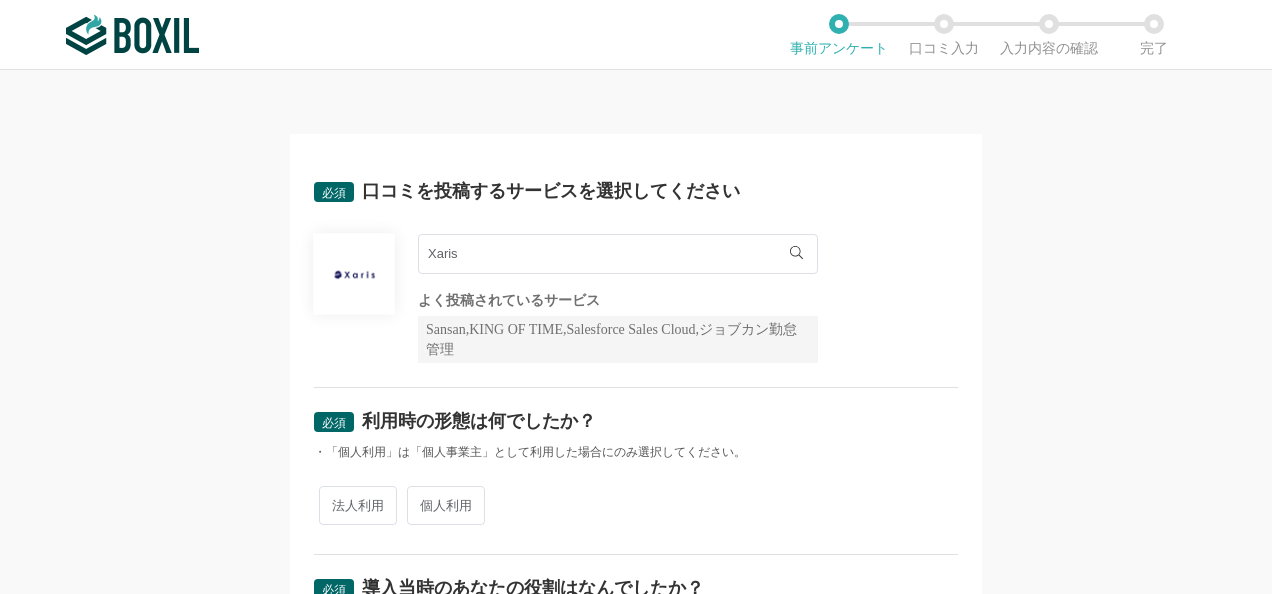 scroll, scrollTop: 0, scrollLeft: 0, axis: both 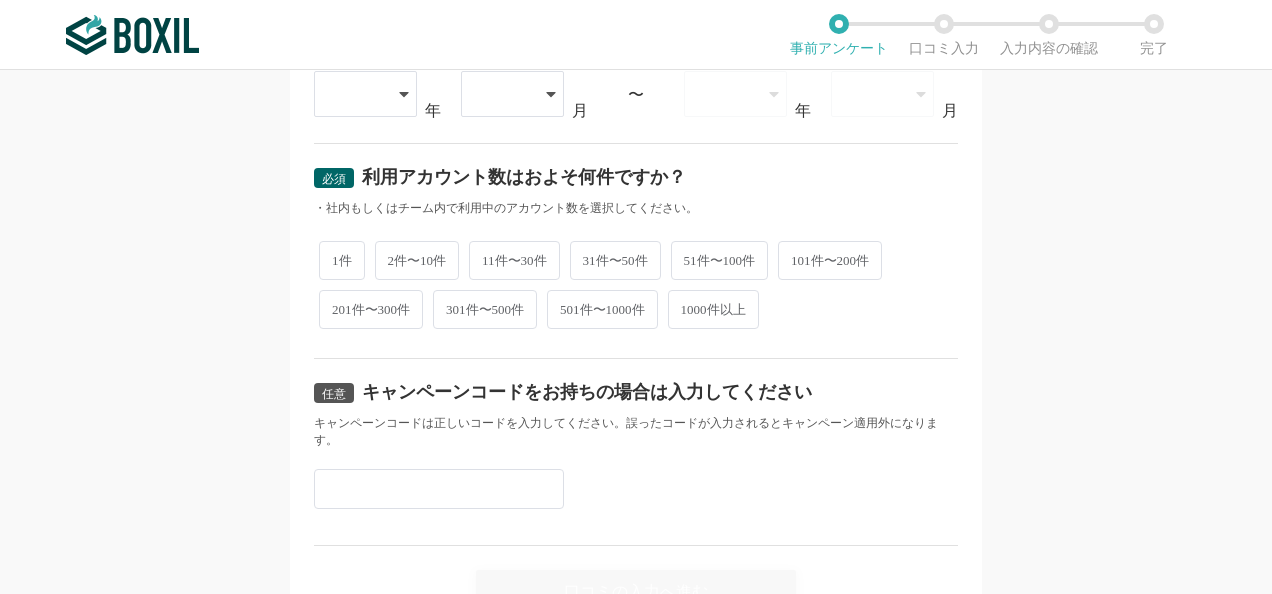 click on "任意" at bounding box center [334, 393] 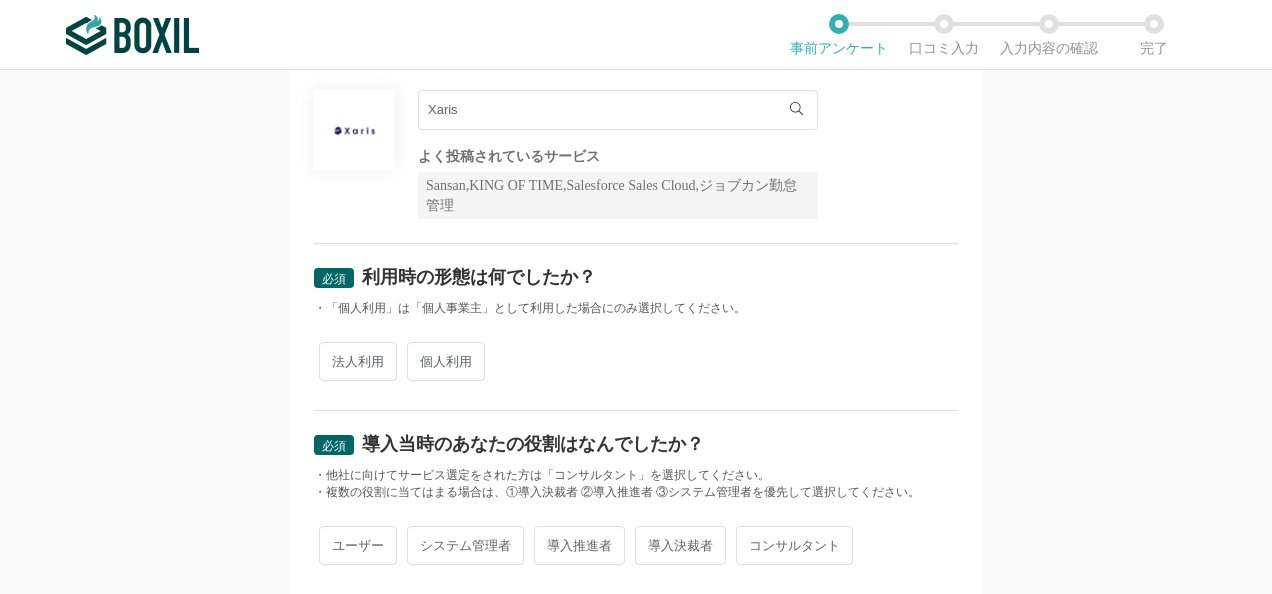 scroll, scrollTop: 100, scrollLeft: 0, axis: vertical 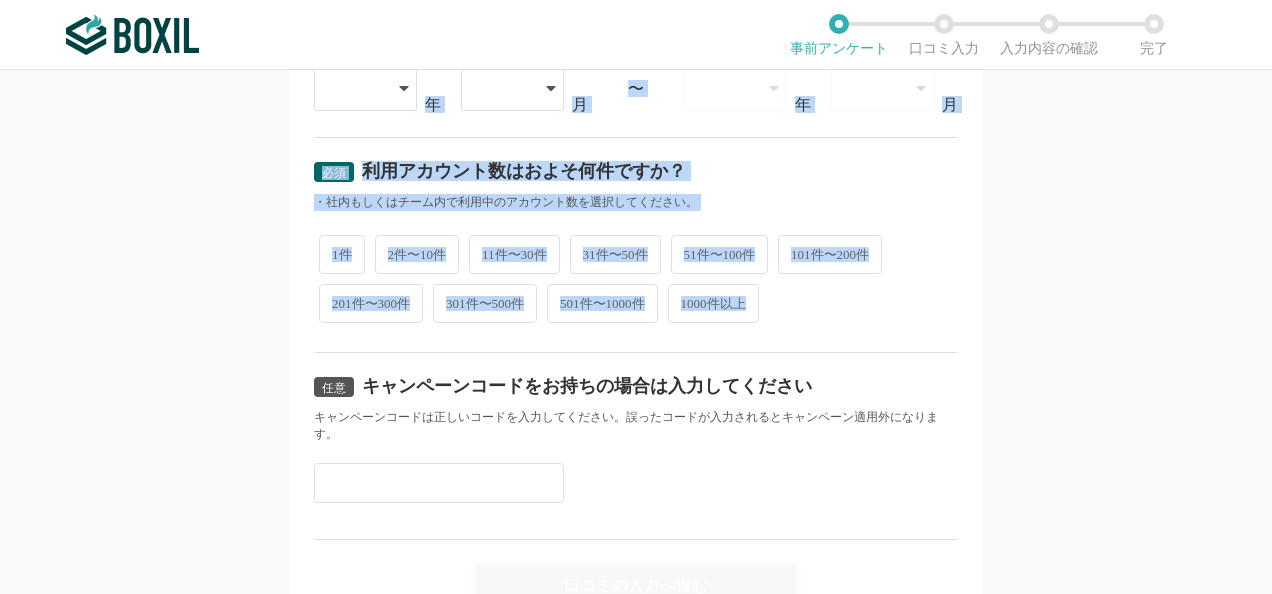 drag, startPoint x: 306, startPoint y: 315, endPoint x: 840, endPoint y: 282, distance: 535.0187 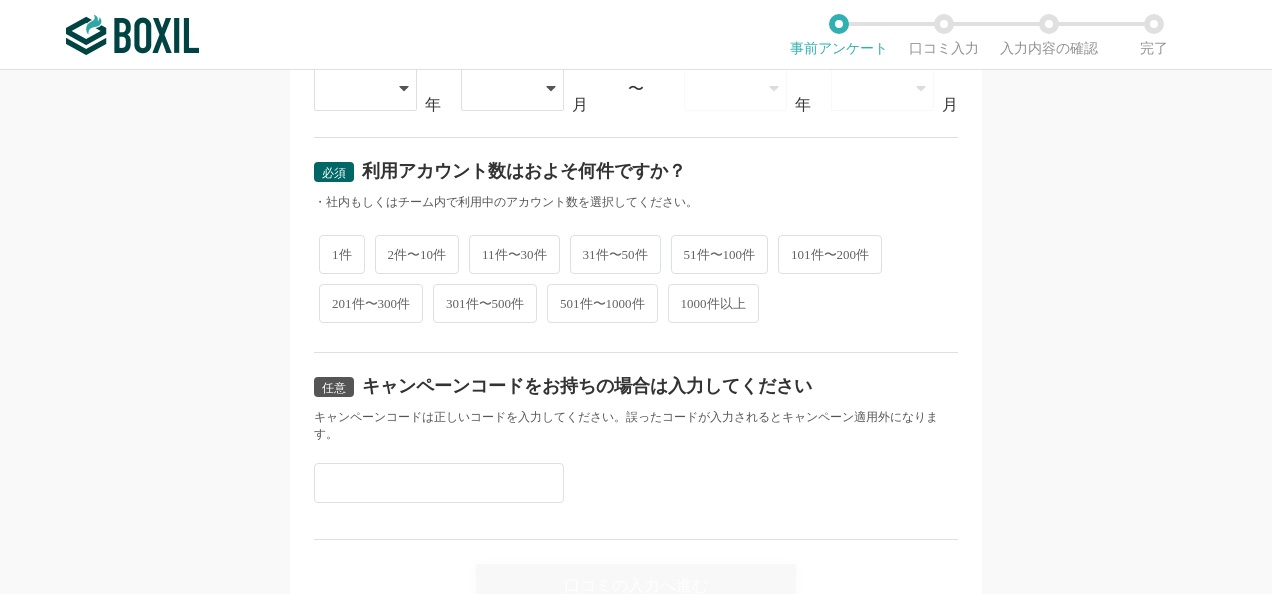click on "必須 口コミを投稿するサービスを選択してください Xaris Xaris よく投稿されているサービス Sansan,KING OF TIME,Salesforce Sales Cloud,ジョブカン勤怠管理 必須 利用時の形態は何でしたか？ ・「個人利用」は「個人事業主」として利用した場合にのみ選択してください。 法人利用 個人利用 必須 導入当時のあなたの役割はなんでしたか？ ・他社に向けてサービス選定をされた方は「コンサルタント」を選択してください。 ・複数の役割に当てはまる場合は、①導入決裁者 ②導入推進者 ③システム管理者を優先して選択してください。 ユーザー システム管理者 導入推進者 導入決裁者 コンサルタント 必須 サービスの利用状況をご回答ください 利用中 現在は利用していない 必須 サービスの利用期間 2015 2016 2017 2018 2019 2020 2021 2022 2023 2024 2025 年 01 02 03 04 05 06 07 08 09 10 11" at bounding box center [636, 332] 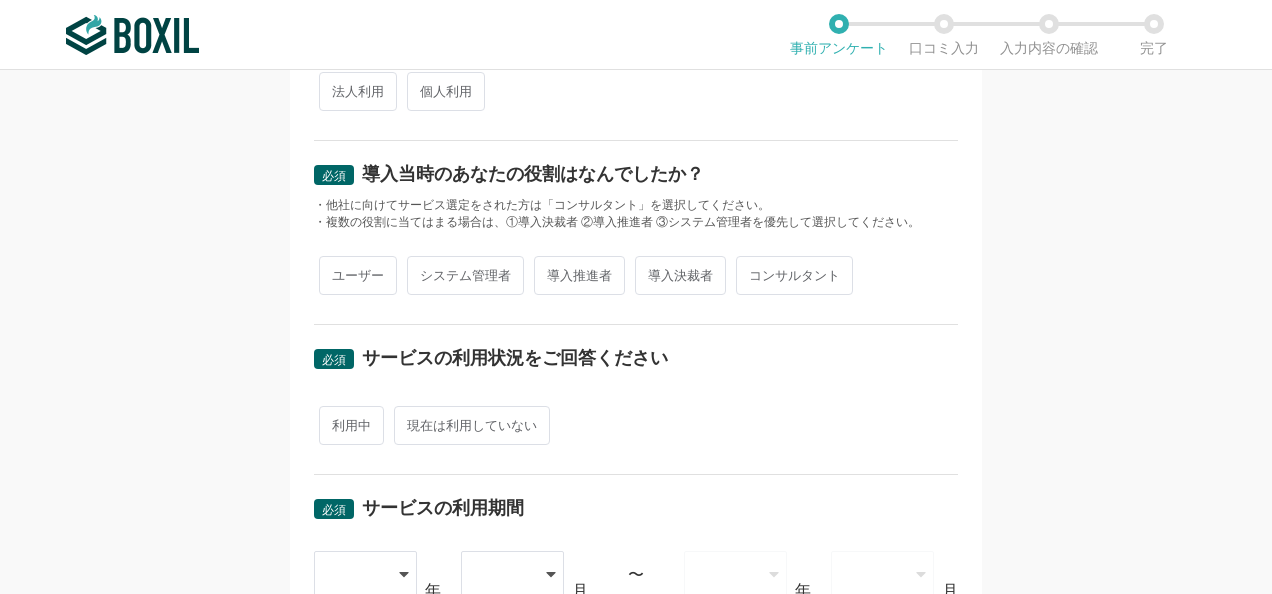 scroll, scrollTop: 300, scrollLeft: 0, axis: vertical 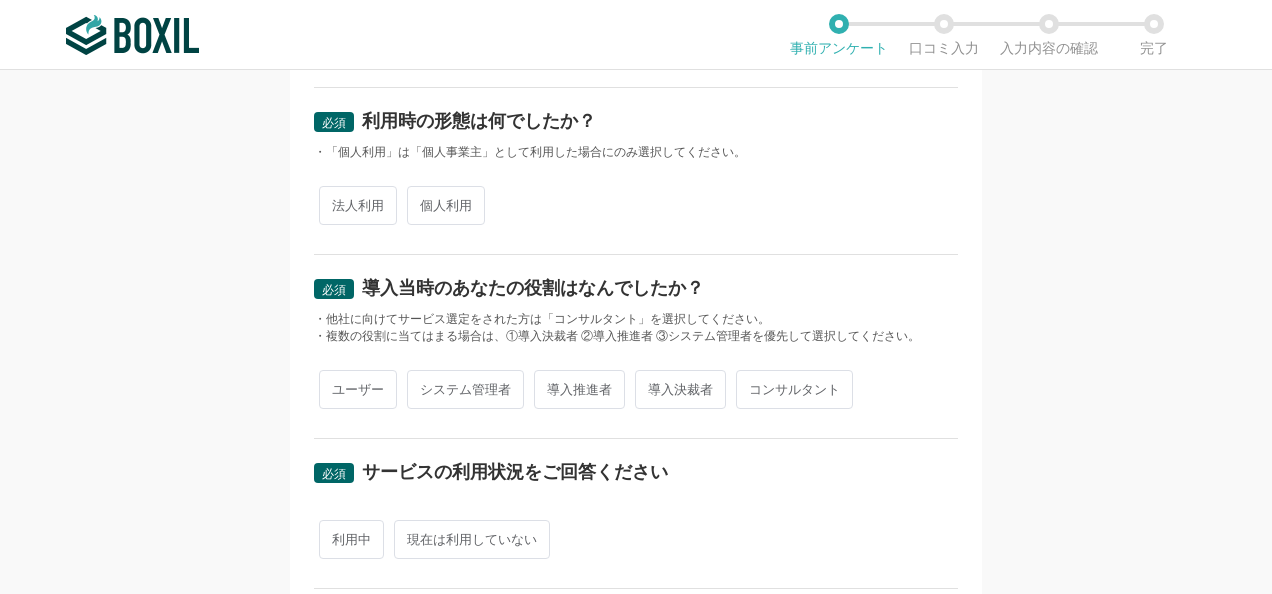 click on "個人利用" at bounding box center (446, 205) 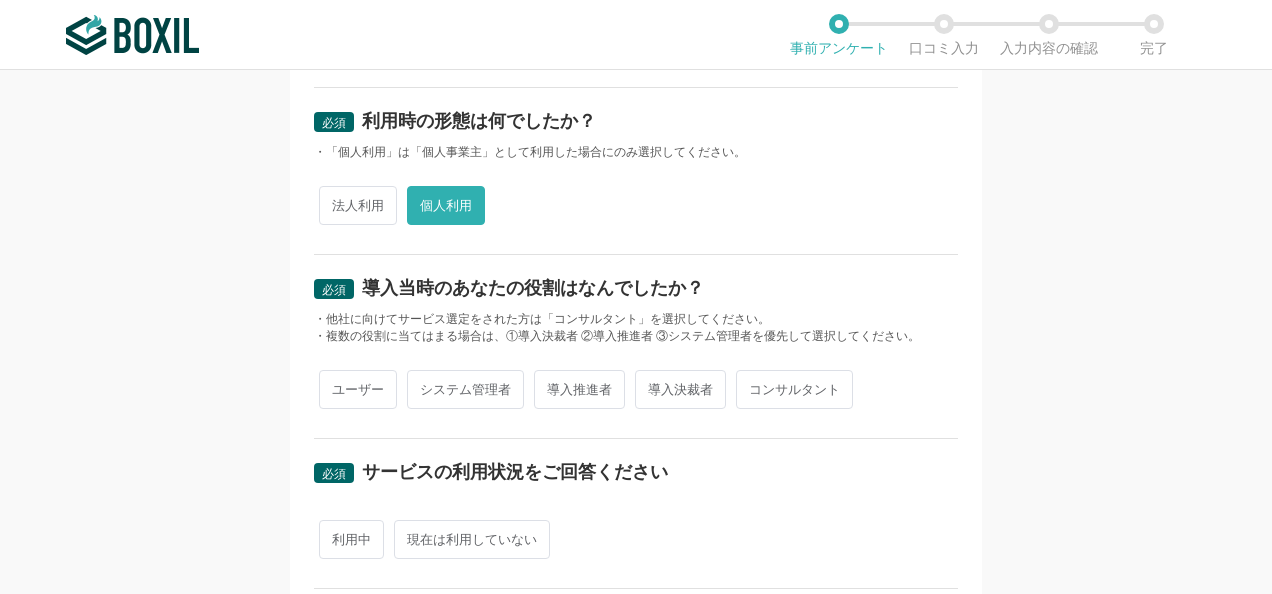 click on "導入推進者" at bounding box center (579, 389) 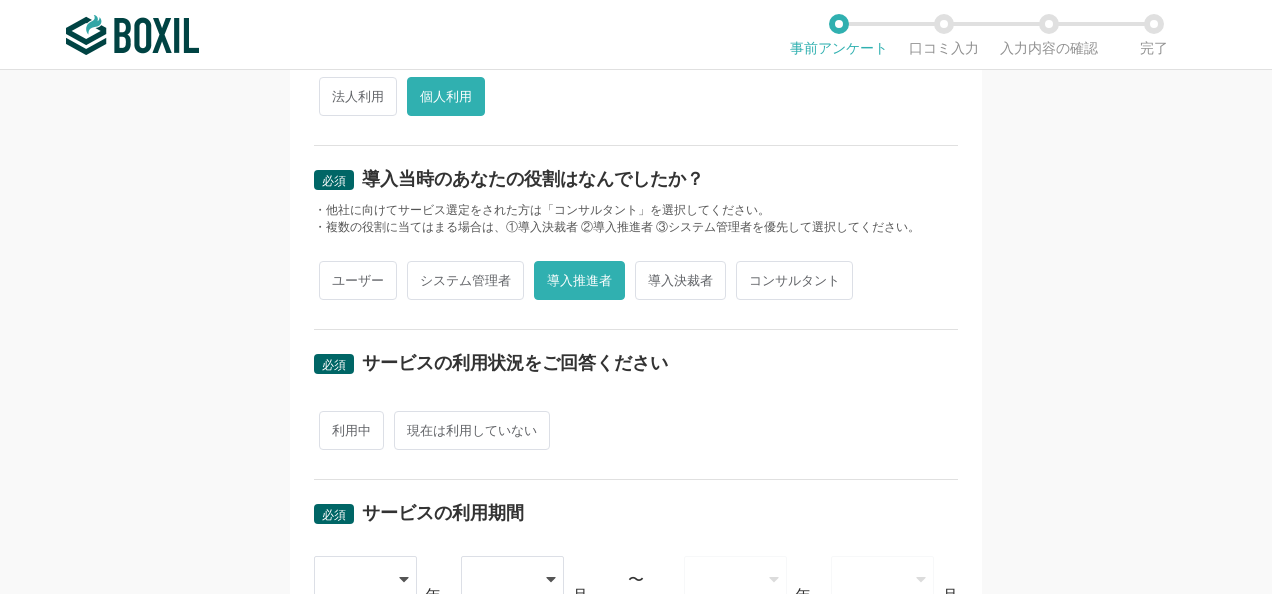 scroll, scrollTop: 500, scrollLeft: 0, axis: vertical 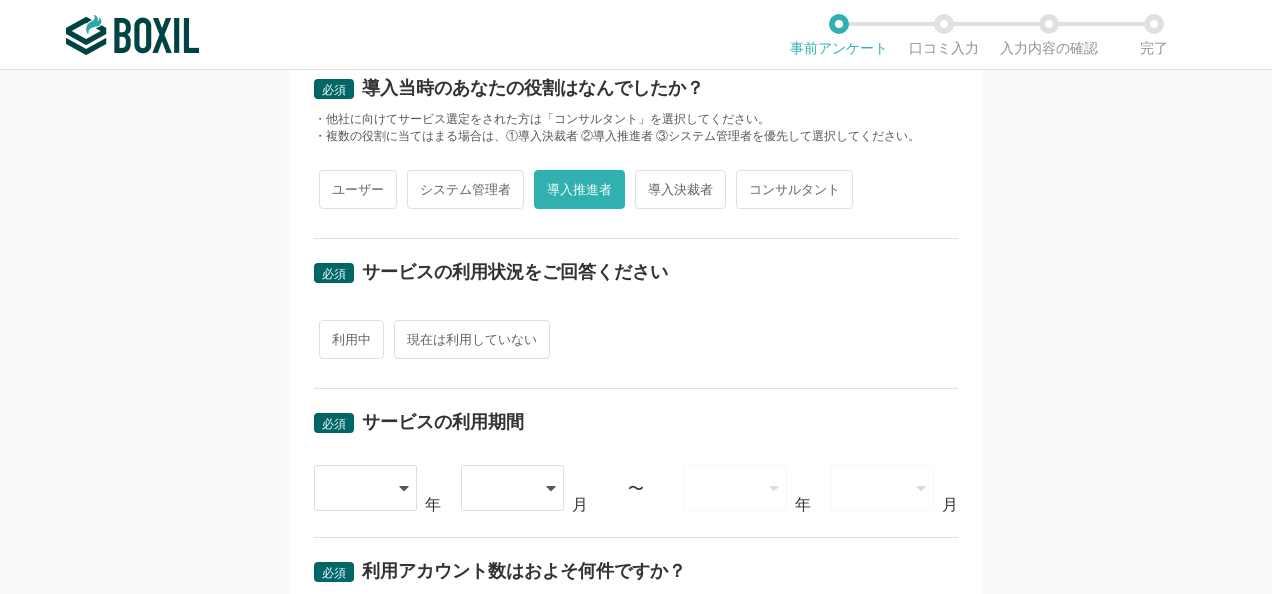 click on "現在は利用していない" at bounding box center [472, 339] 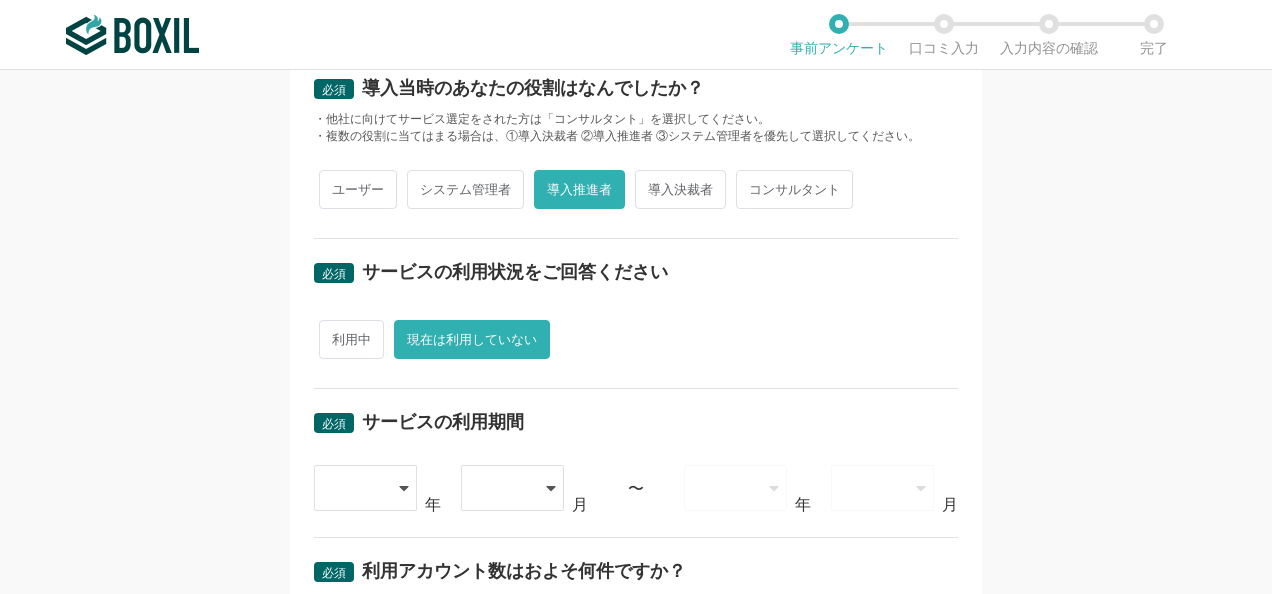 scroll, scrollTop: 700, scrollLeft: 0, axis: vertical 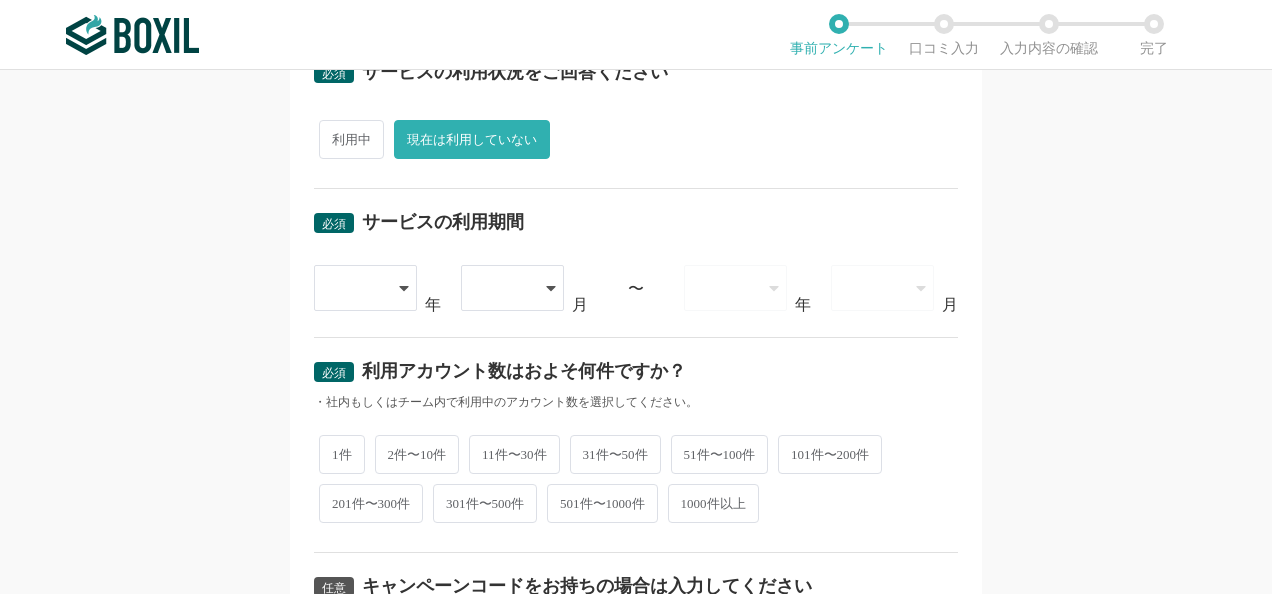click at bounding box center (365, 288) 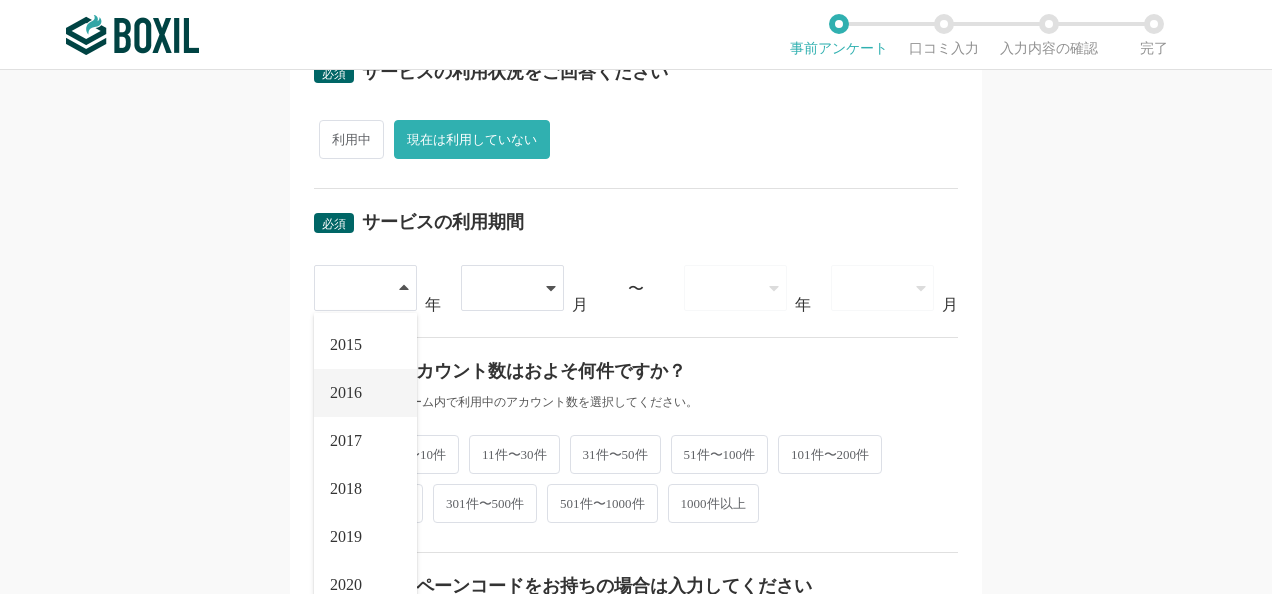 click on "2016" at bounding box center (365, 393) 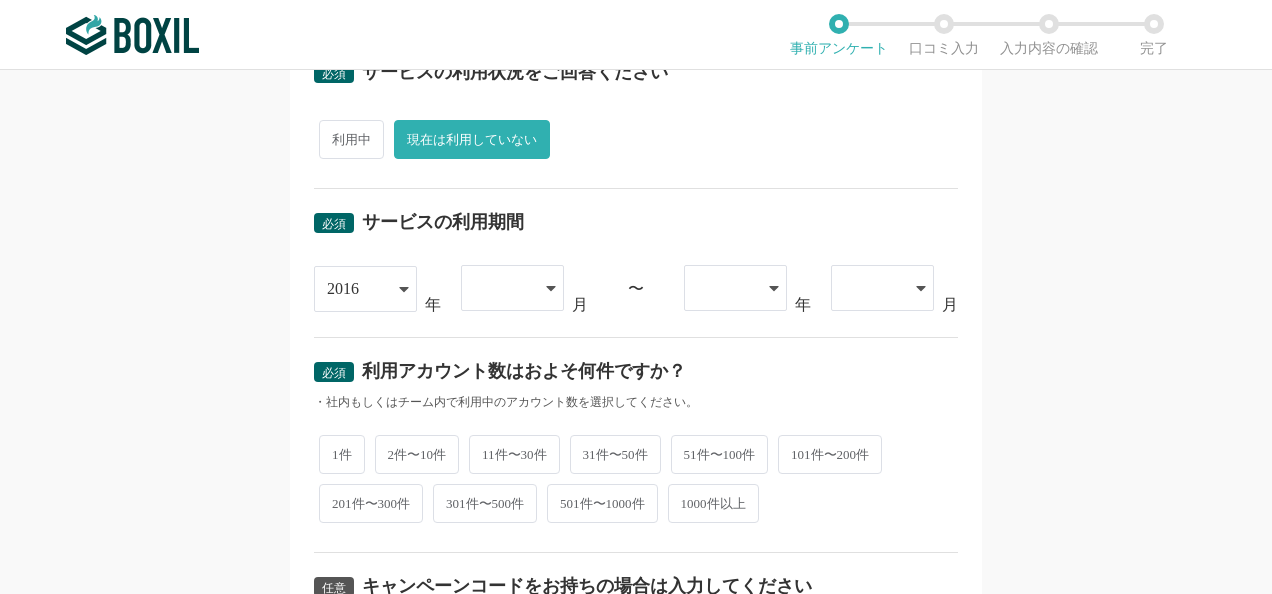 click on "必須 サービスの利用期間 2016 2015 2016 2017 2018 2019 2020 2021 2022 2023 2024 2025 年 01 02 03 04 05 06 07 08 09 10 11 12 月 〜 2016 2017 2018 2019 2020 2021 2022 2023 2024 2025 年 01 02 03 04 05 06 07 08 09 10 11 12 月" at bounding box center [636, 263] 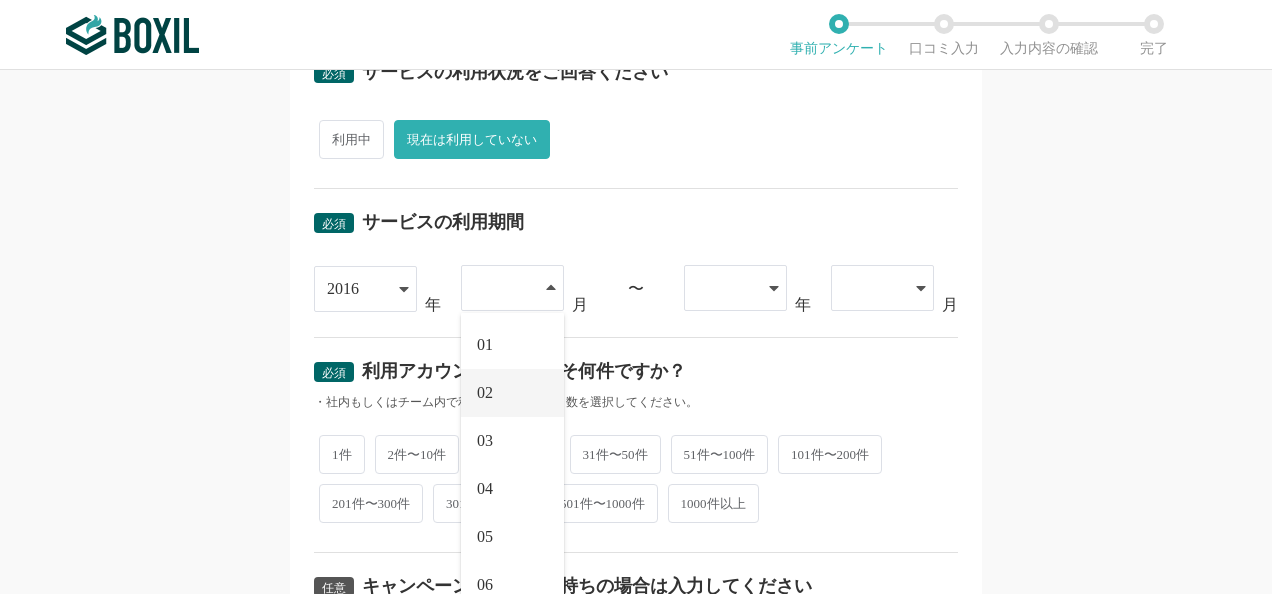 click on "02" at bounding box center (512, 393) 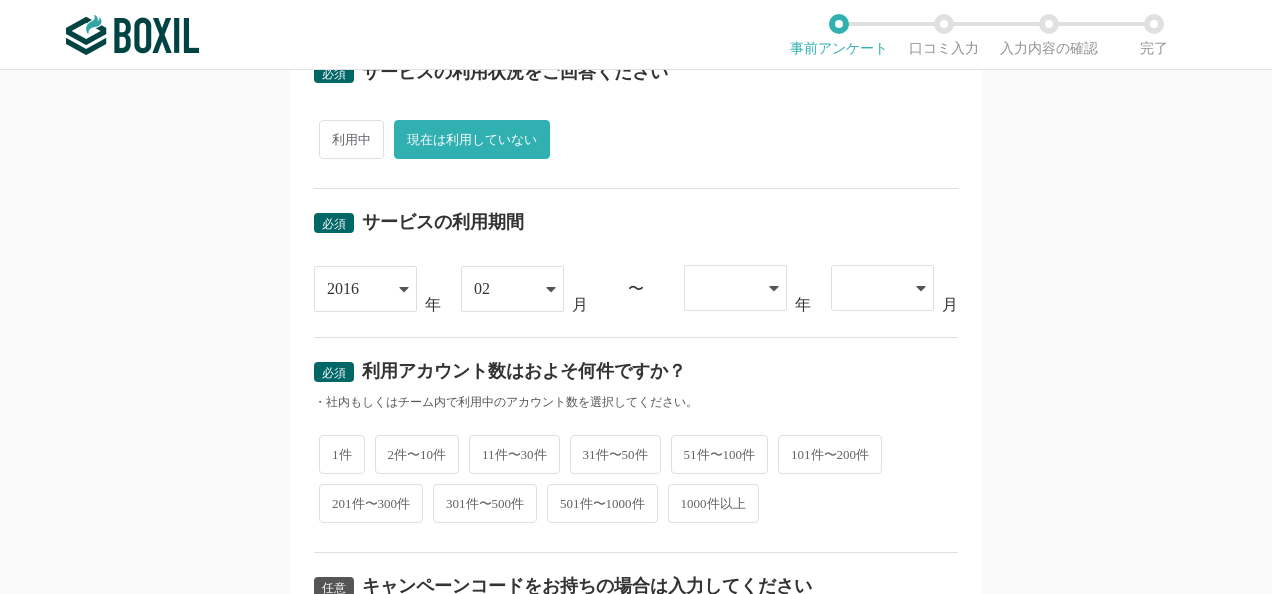 click on "2016 2015 2016 2017 2018 2019 2020 2021 2022 2023 2024 2025 年 02 01 02 03 04 05 06 07 08 09 10 11 12 月 〜 2016 2017 2018 2019 2020 2021 2022 2023 2024 2025 年 01 02 03 04 05 06 07 08 09 10 11 12 月" at bounding box center [636, 289] 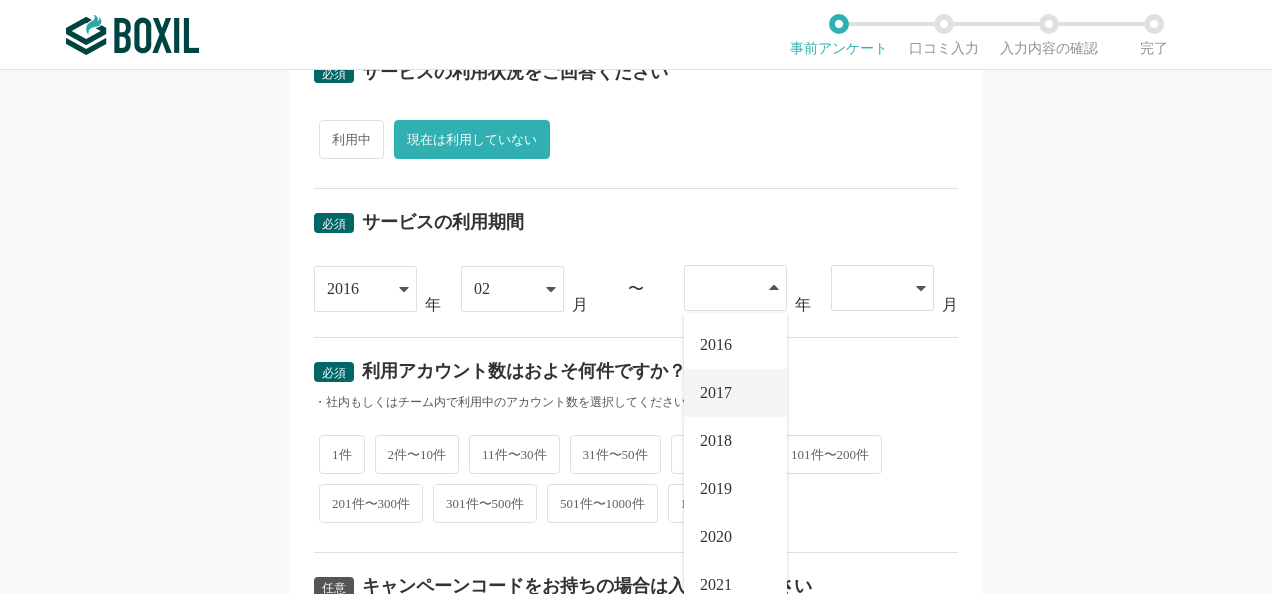 click on "2017" at bounding box center [735, 393] 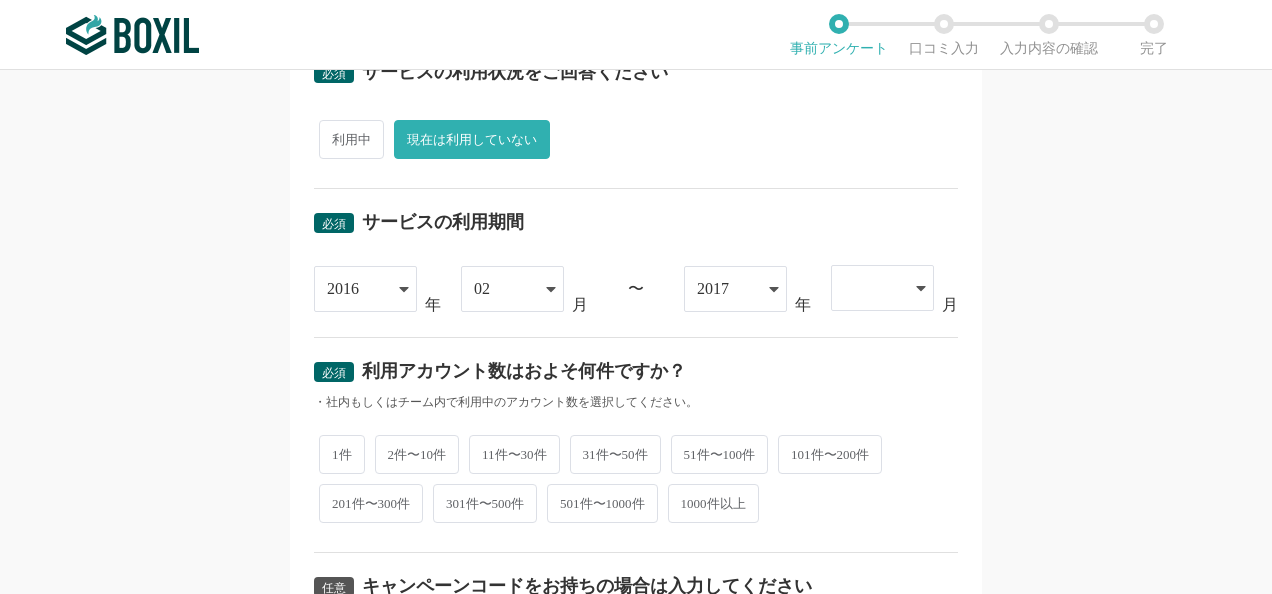 click at bounding box center (872, 288) 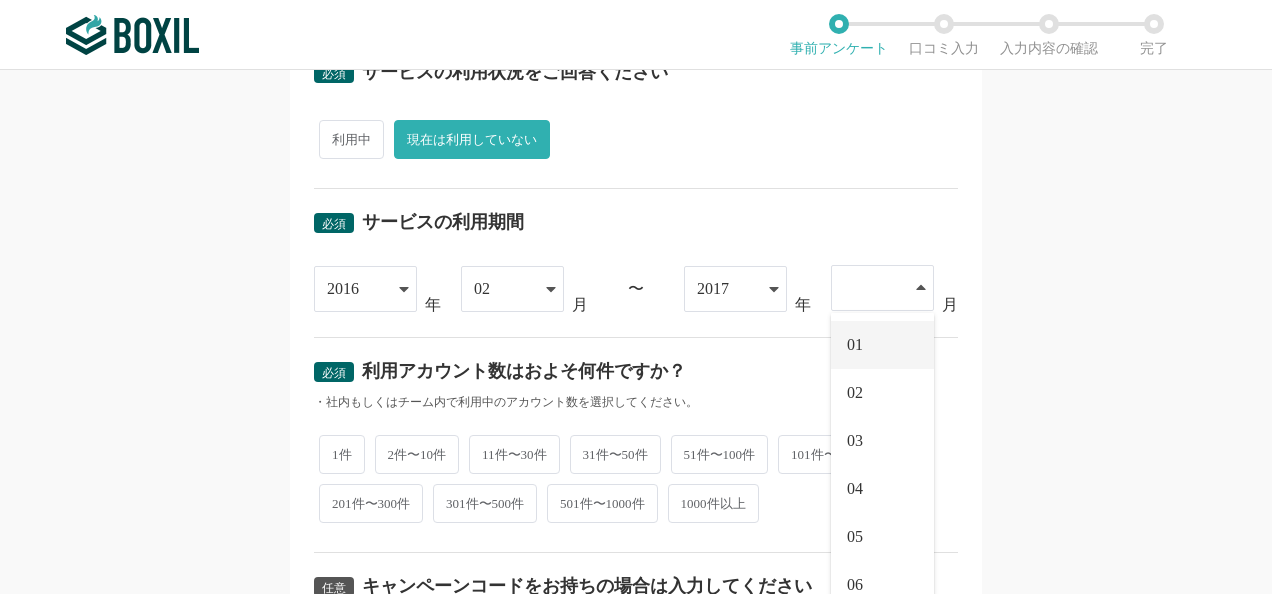 click on "01" at bounding box center [882, 345] 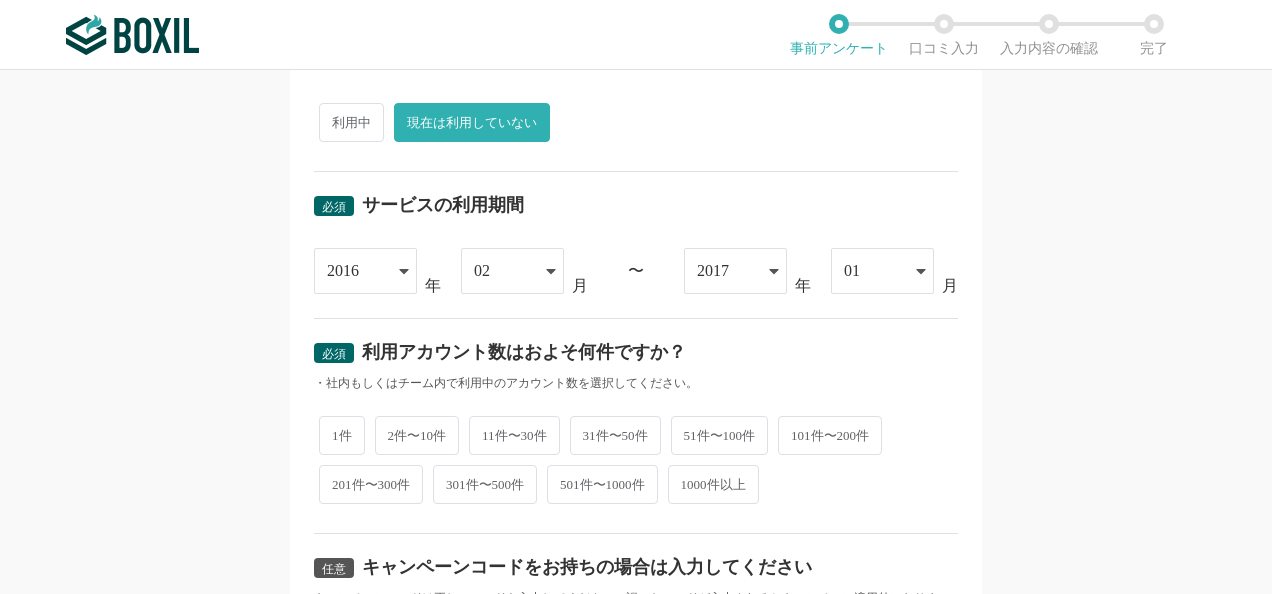 scroll, scrollTop: 800, scrollLeft: 0, axis: vertical 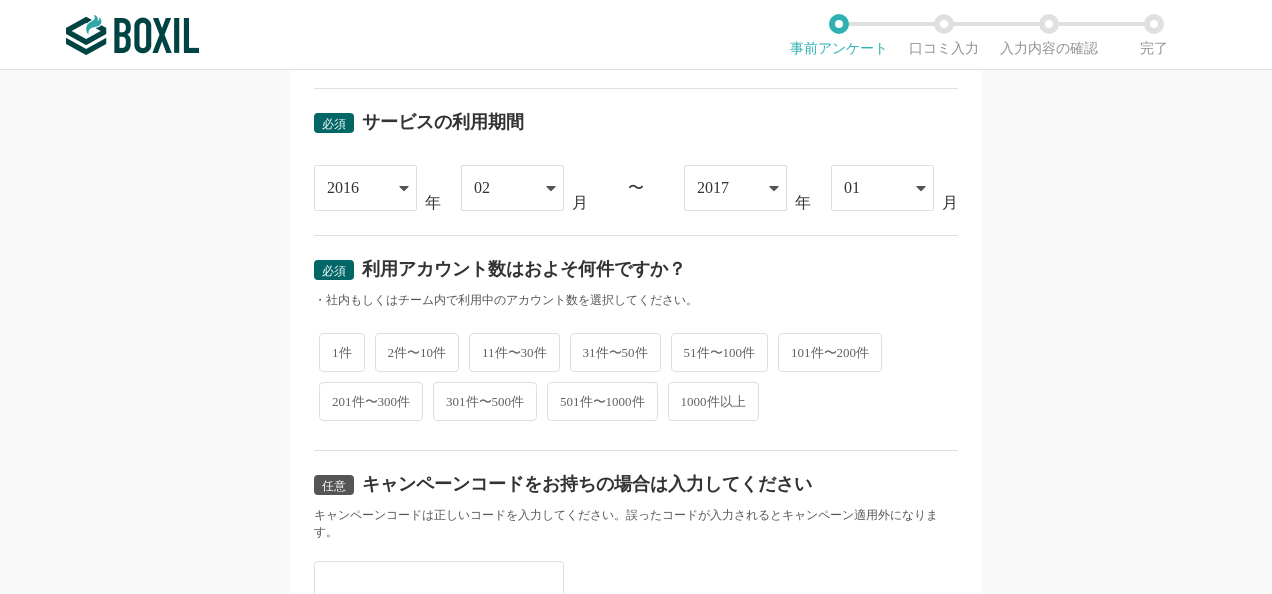 click on "1件" at bounding box center (342, 352) 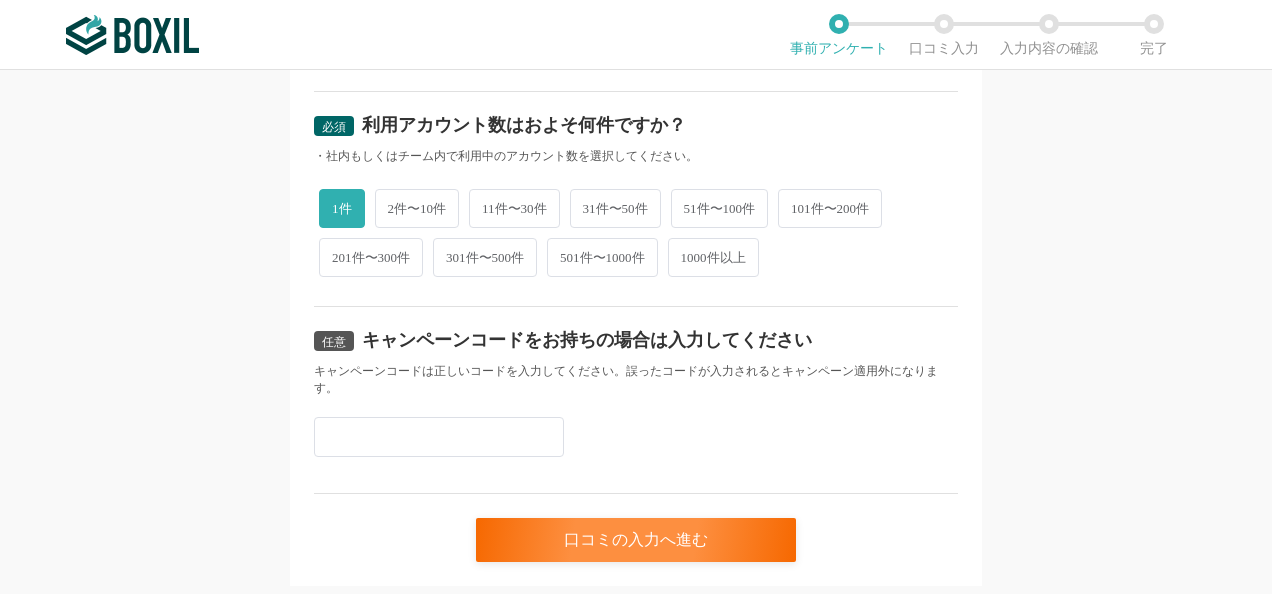 scroll, scrollTop: 994, scrollLeft: 0, axis: vertical 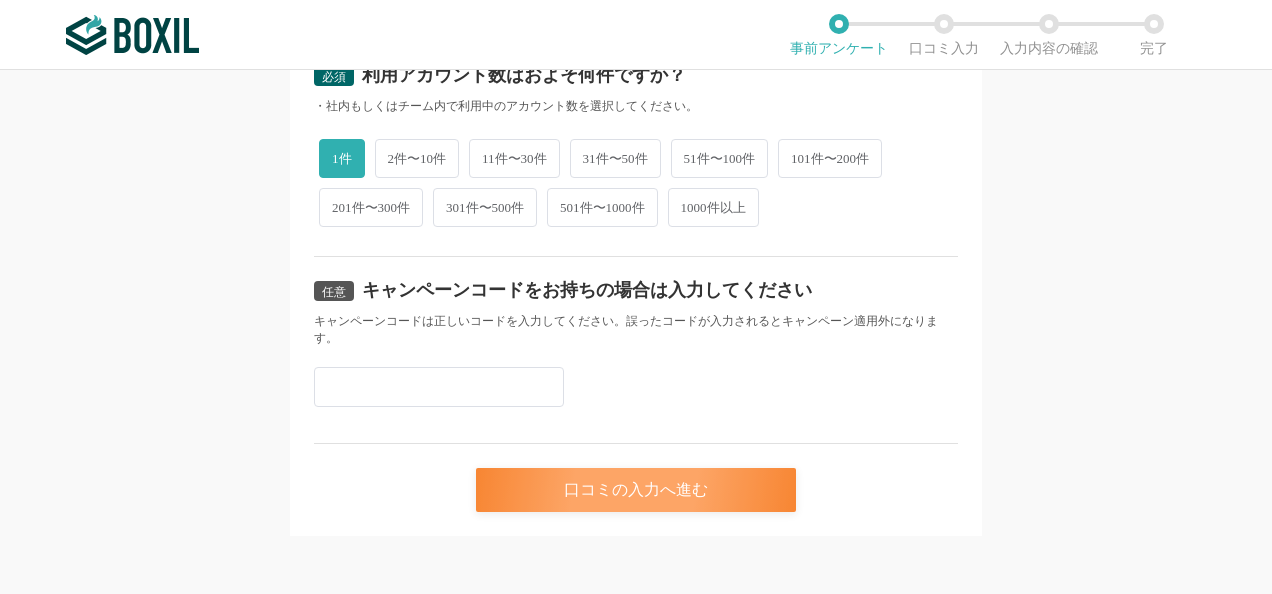 click on "口コミの入力へ進む" at bounding box center (636, 490) 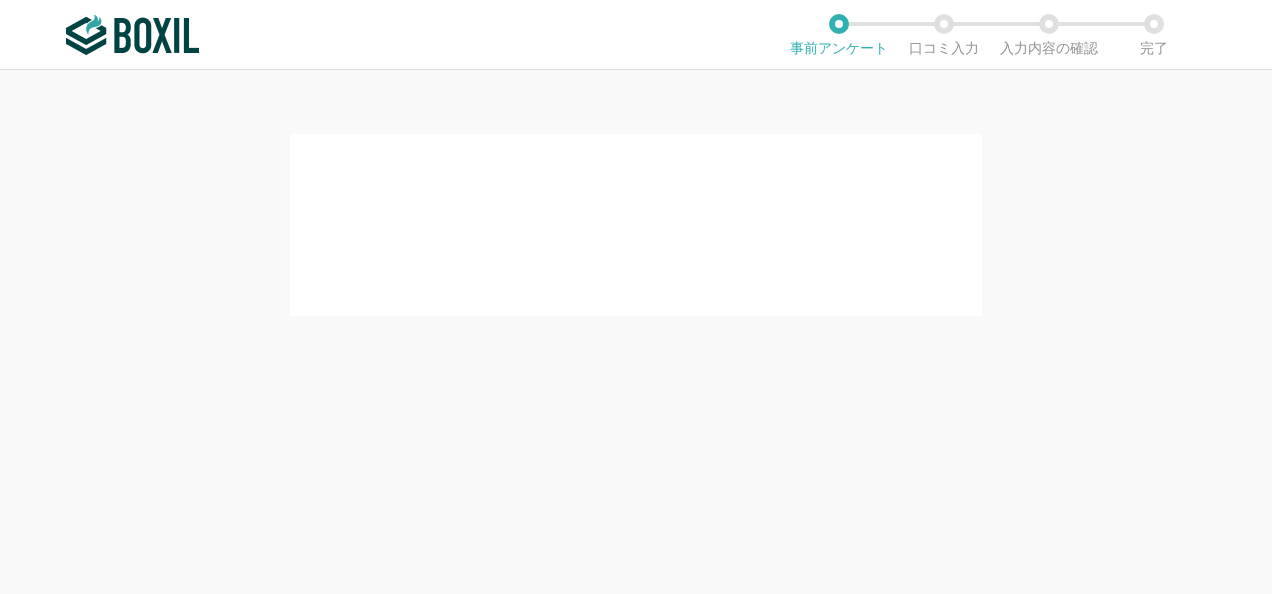 scroll, scrollTop: 0, scrollLeft: 0, axis: both 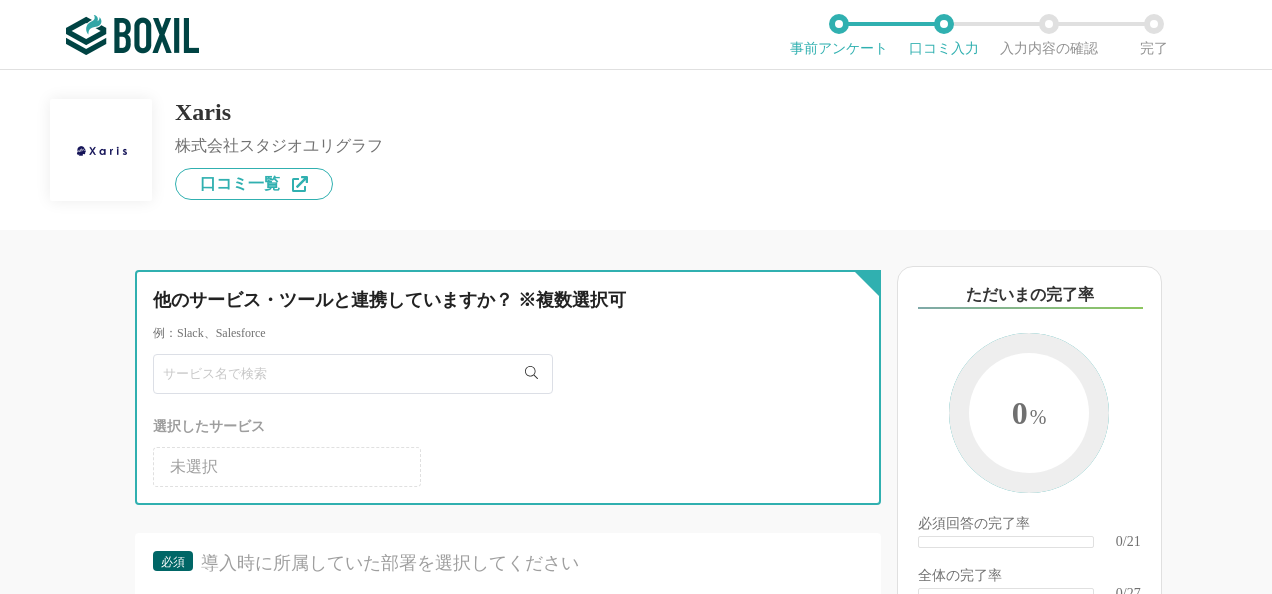 click at bounding box center [353, 374] 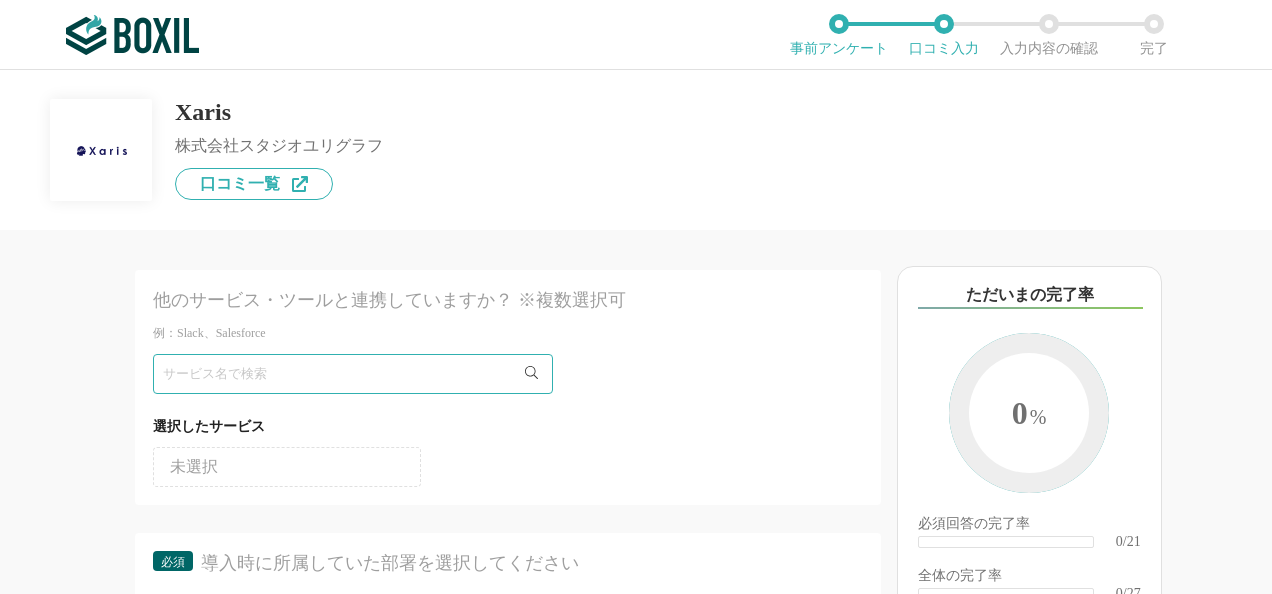 click on "未選択" at bounding box center (287, 467) 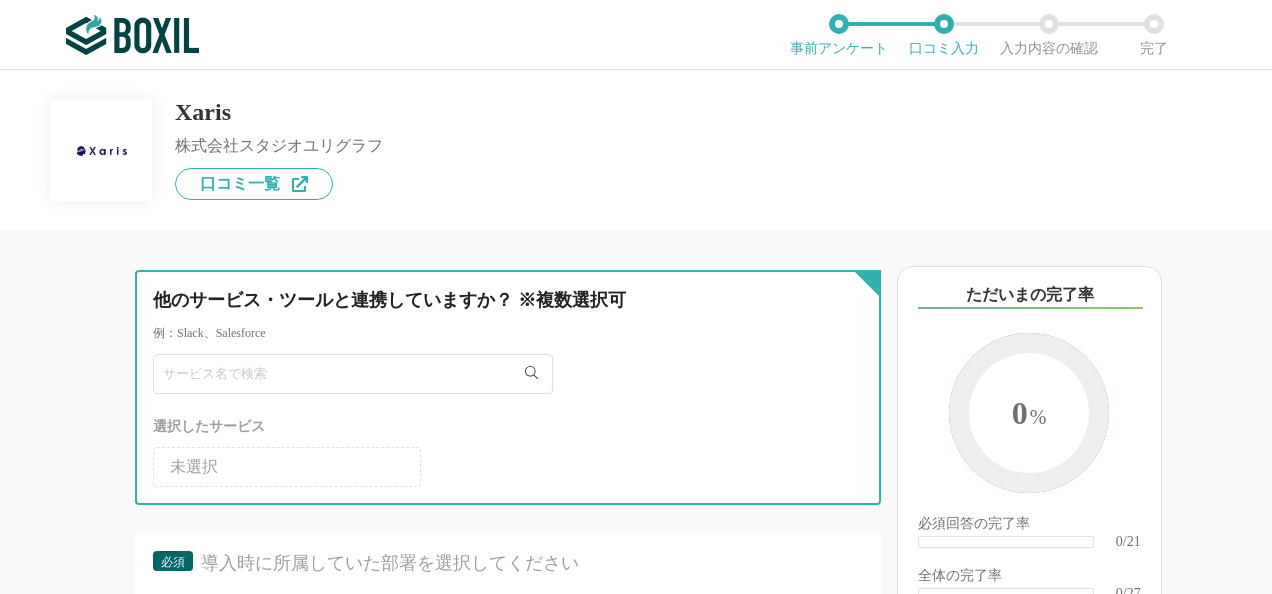 click at bounding box center [353, 374] 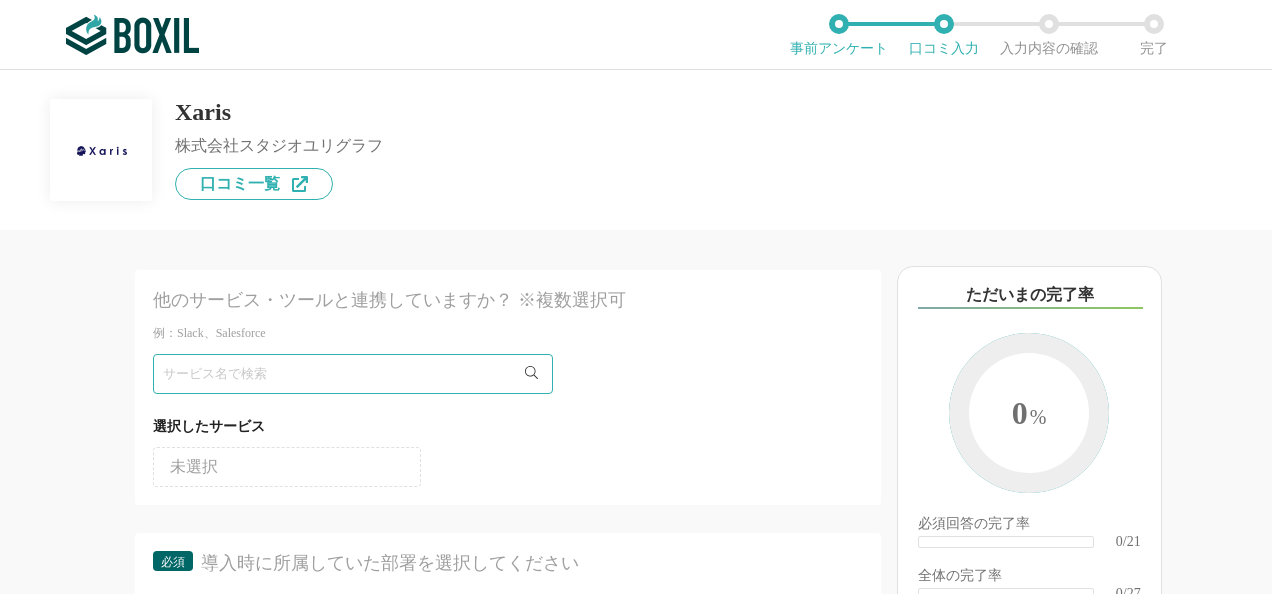 click on "他のサービス・ツールと連携していますか？ ※複数選択可 例：Slack、Salesforce 選択したサービス 未選択 必須 導入時に所属していた部署を選択してください 情報システム部門 マーケティング部門 営業・販売部門 経営企画部門 広報・PR部門 人事部門 総務・法務部門 経理財務部門 必須 サービス導入が完了するまでどれくらいの時間を要しましたか？ 導入サービス決定後から導入完了までの期間を記入してください 即日 1週間以内 2〜3週間 1ヶ月 2〜3ヶ月 3〜6ヶ月 6〜12ヶ月 1年以上 わからない 他に検討したサービスはありますか？ 選択したサービス 未選択 必須 推定投資回収期間（推定ROI） 支払ったコストはおおよそどのくらいの期間で回収できましたか？ ※不明な場合は未記入 1ヶ月 2〜3ヶ月 4〜6ヶ月 6〜12ヶ月 1年以上 わからない 必須 1 2 3 4 5 必須 1 2 3 4" at bounding box center (440, 412) 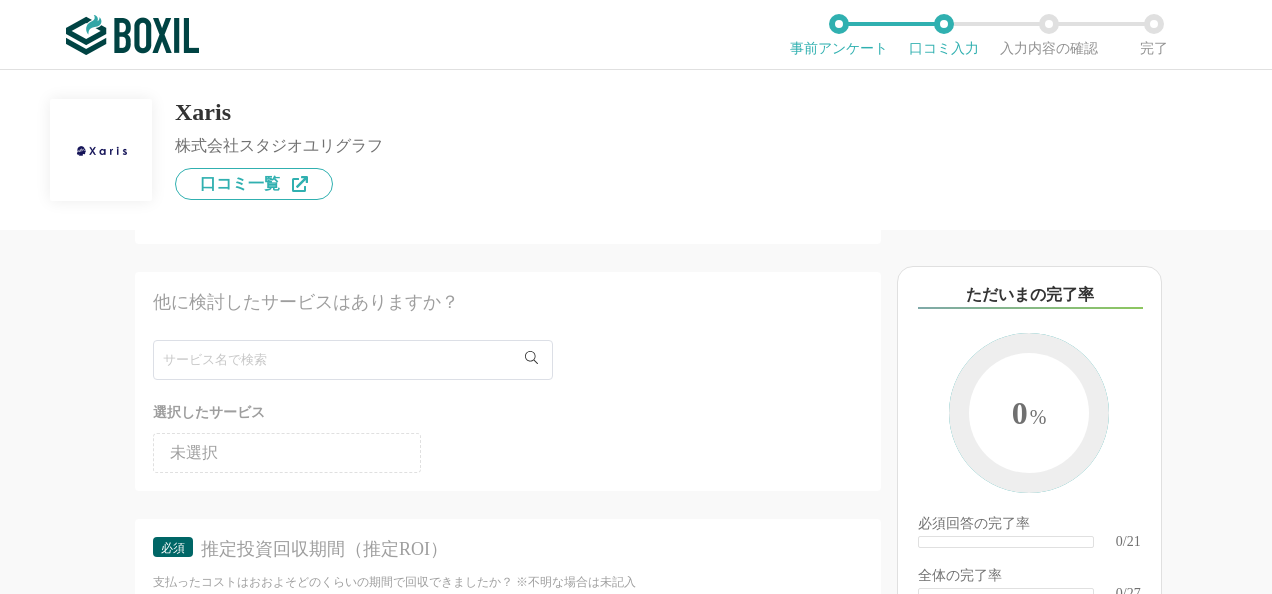 scroll, scrollTop: 800, scrollLeft: 0, axis: vertical 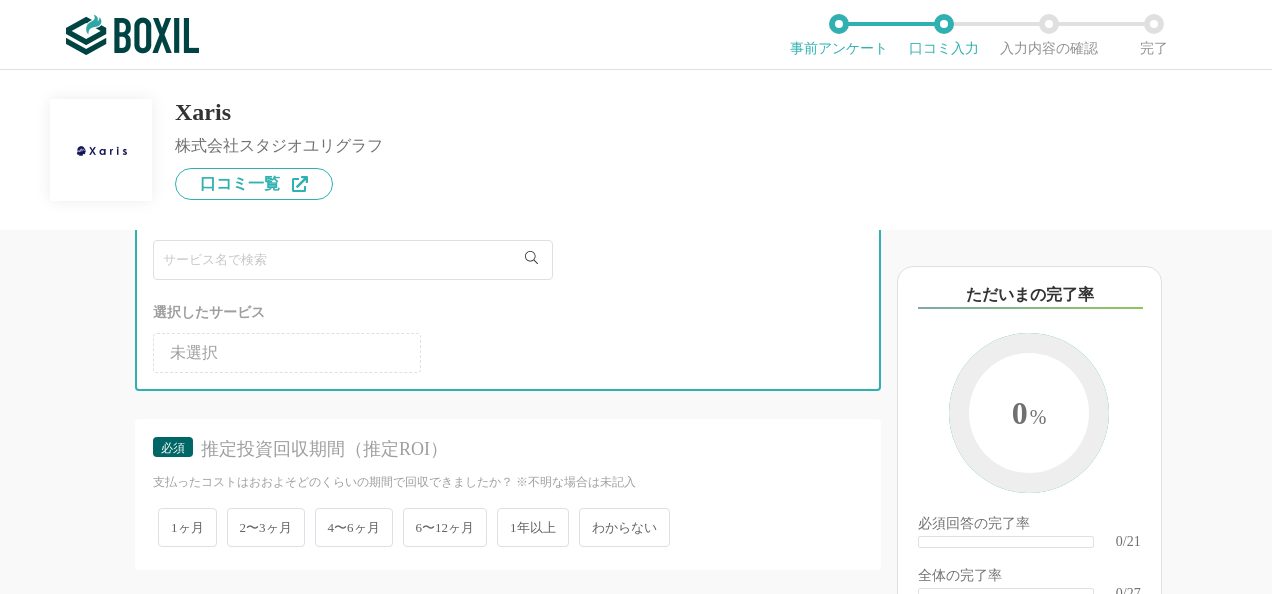 click at bounding box center (353, 260) 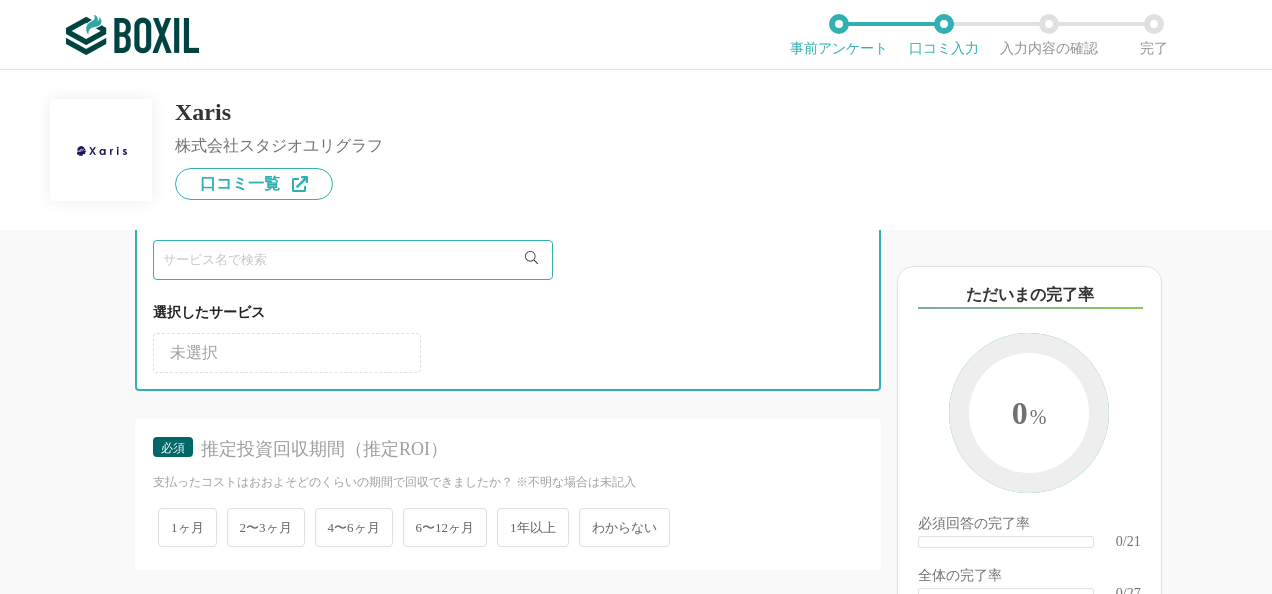 click at bounding box center [353, 260] 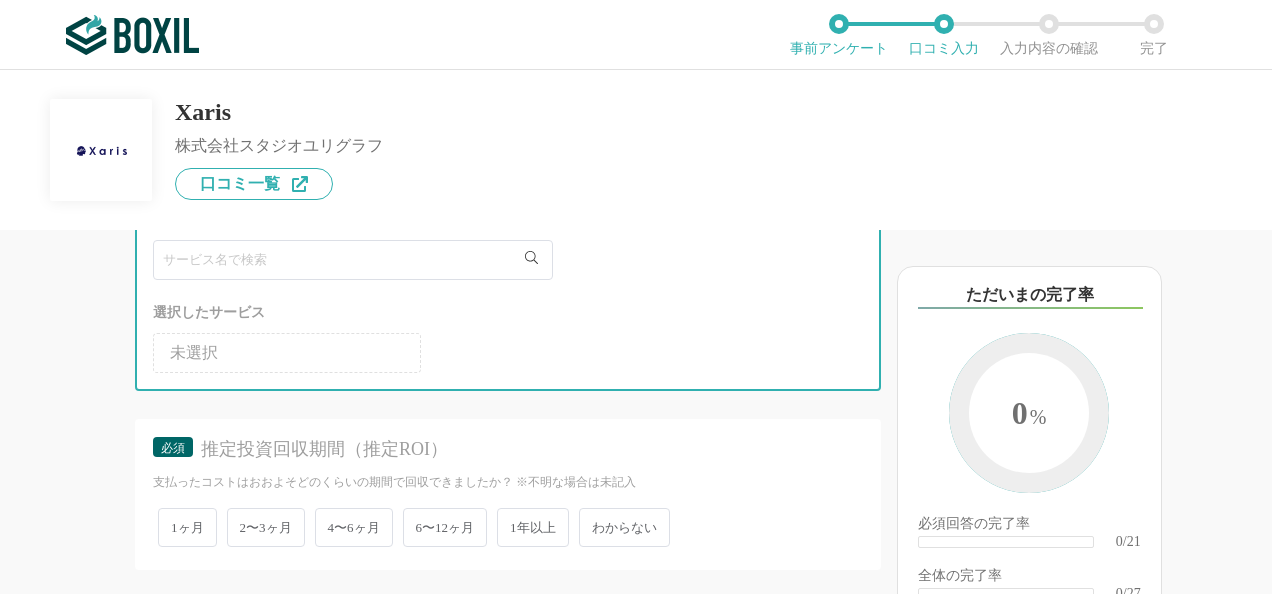 click at bounding box center (353, 260) 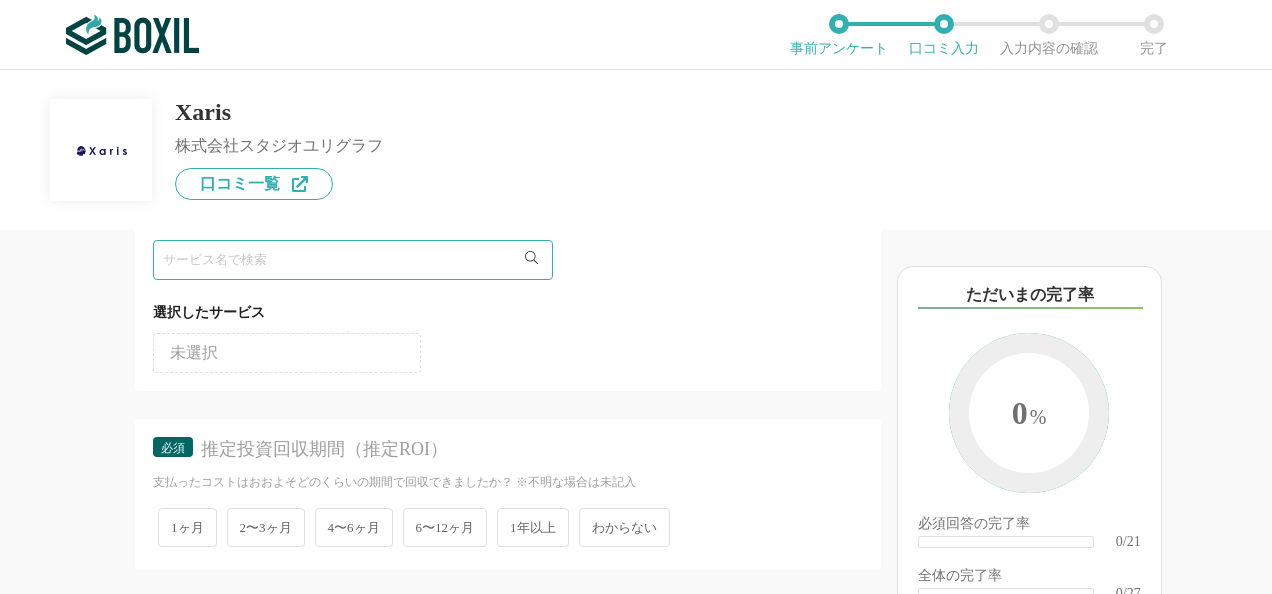 click 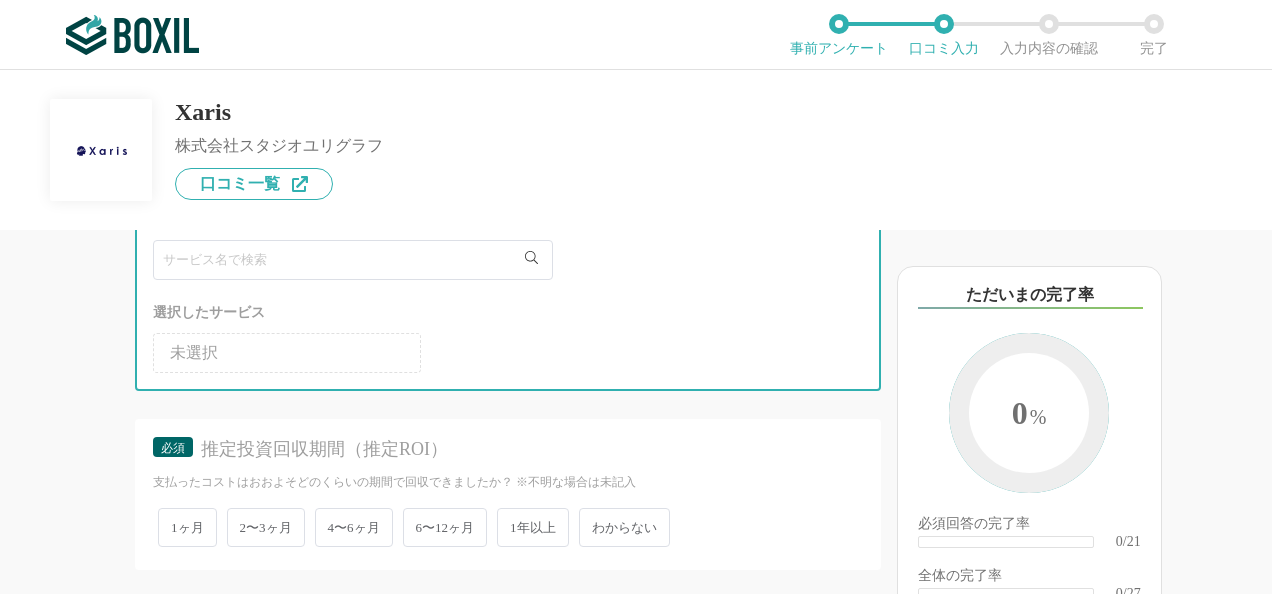 click at bounding box center [353, 260] 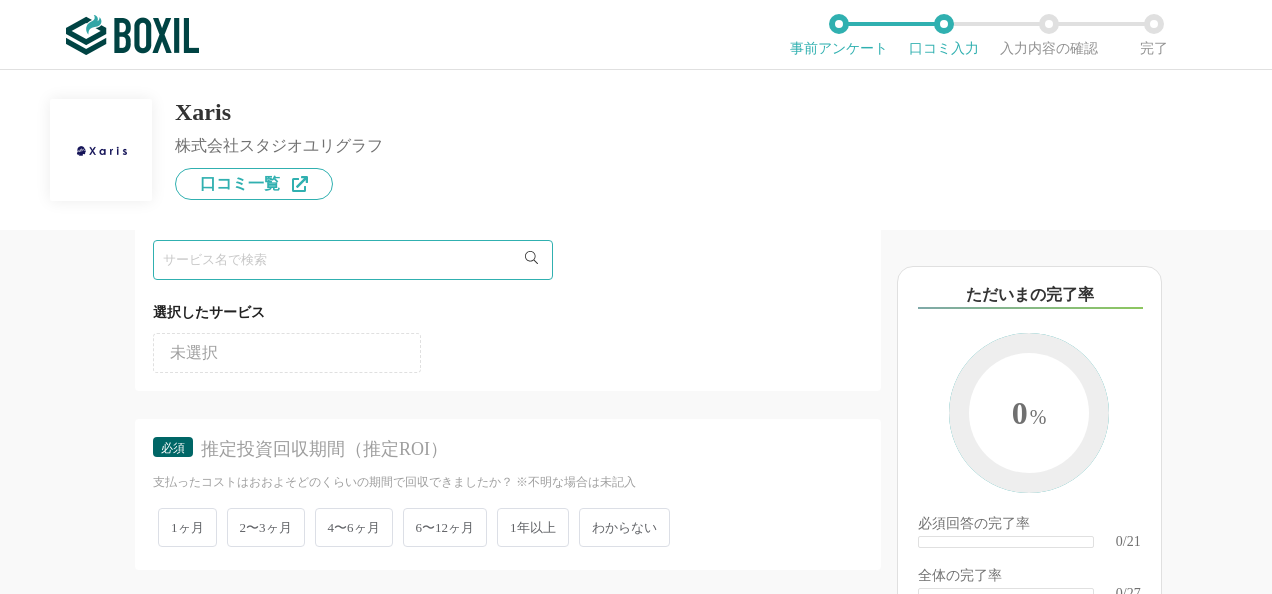 click 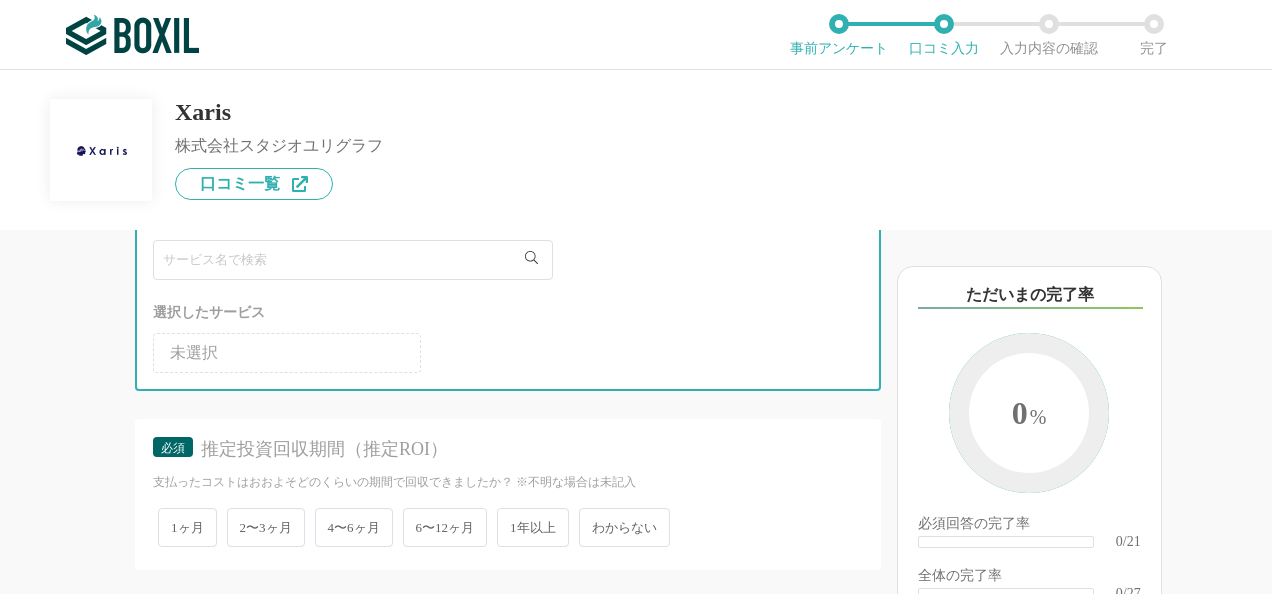 click at bounding box center (353, 260) 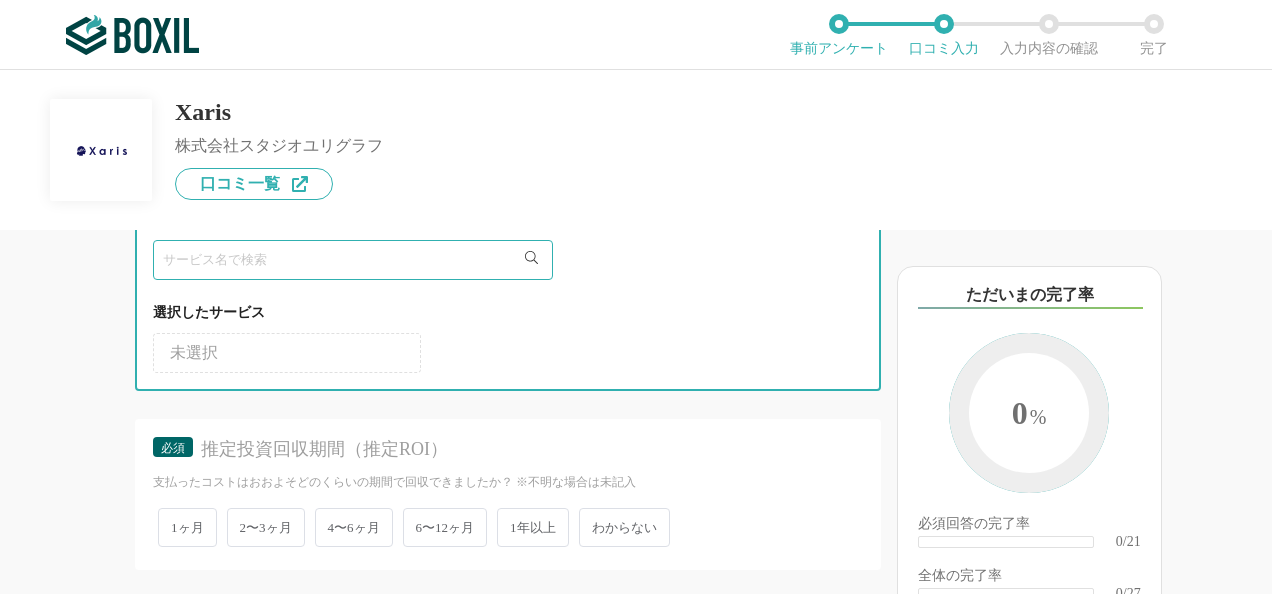 type on "a" 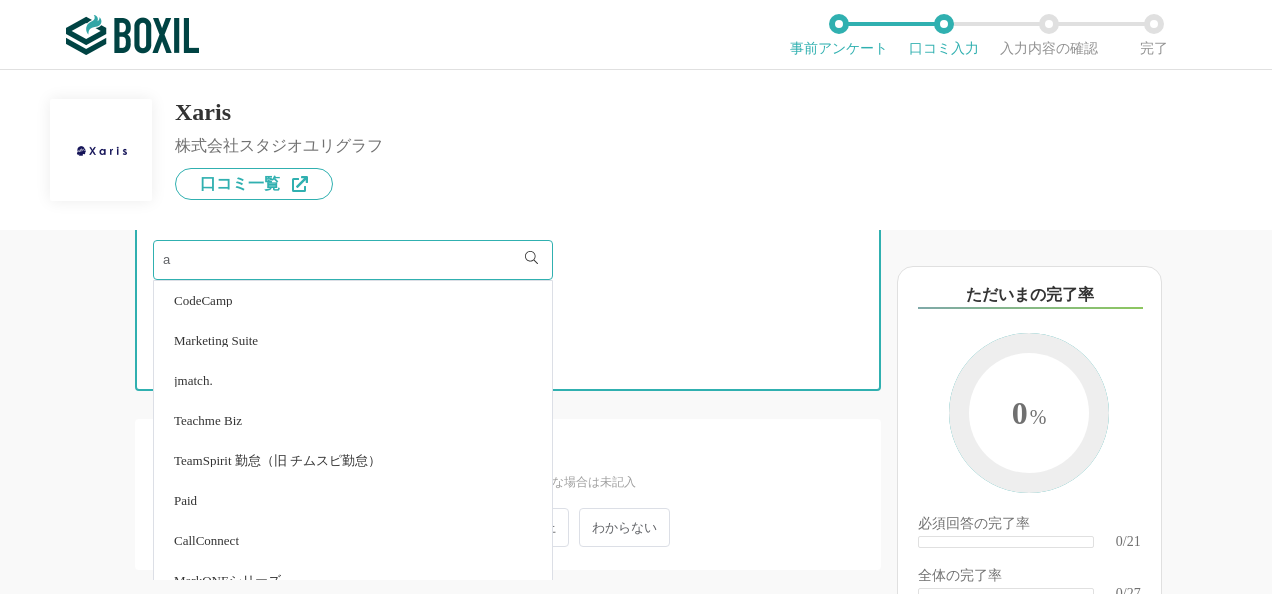 type 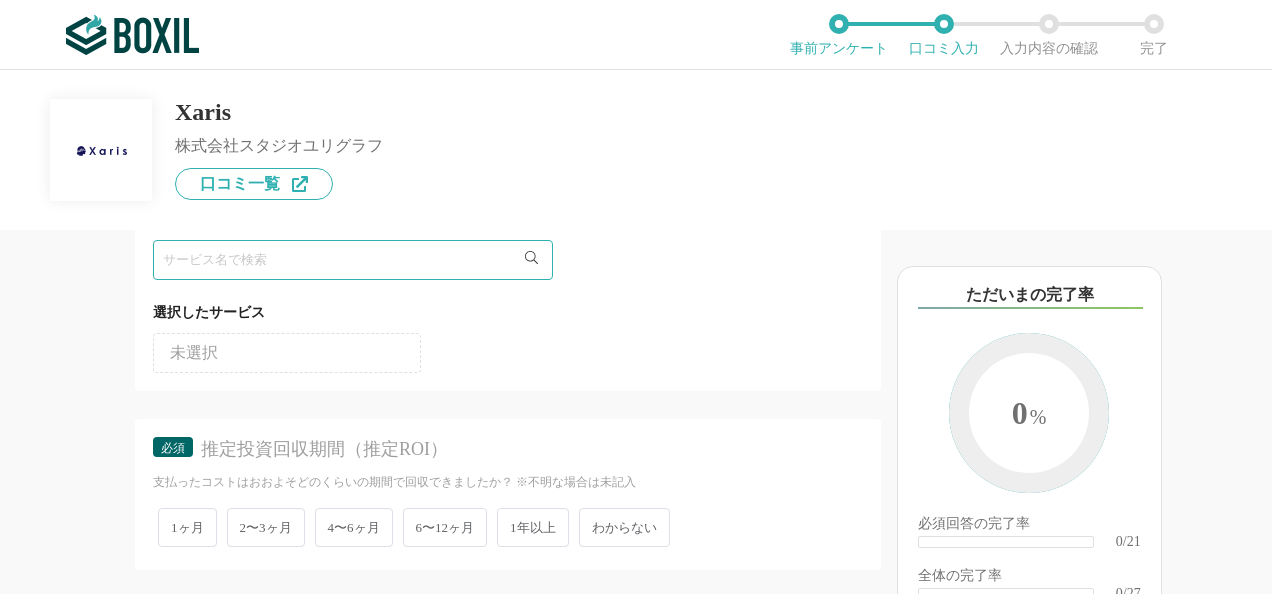click on "他のサービス・ツールと連携していますか？ ※複数選択可 例：Slack、Salesforce 選択したサービス 未選択 必須 導入時に所属していた部署を選択してください 情報システム部門 マーケティング部門 営業・販売部門 経営企画部門 広報・PR部門 人事部門 総務・法務部門 経理財務部門 必須 サービス導入が完了するまでどれくらいの時間を要しましたか？ 導入サービス決定後から導入完了までの期間を記入してください 即日 1週間以内 2〜3週間 1ヶ月 2〜3ヶ月 3〜6ヶ月 6〜12ヶ月 1年以上 わからない 他に検討したサービスはありますか？ 選択したサービス 未選択 必須 推定投資回収期間（推定ROI） 支払ったコストはおおよそどのくらいの期間で回収できましたか？ ※不明な場合は未記入 1ヶ月 2〜3ヶ月 4〜6ヶ月 6〜12ヶ月 1年以上 わからない 必須 1 2 3 4 5 必須 1 2 3 4" at bounding box center (440, 412) 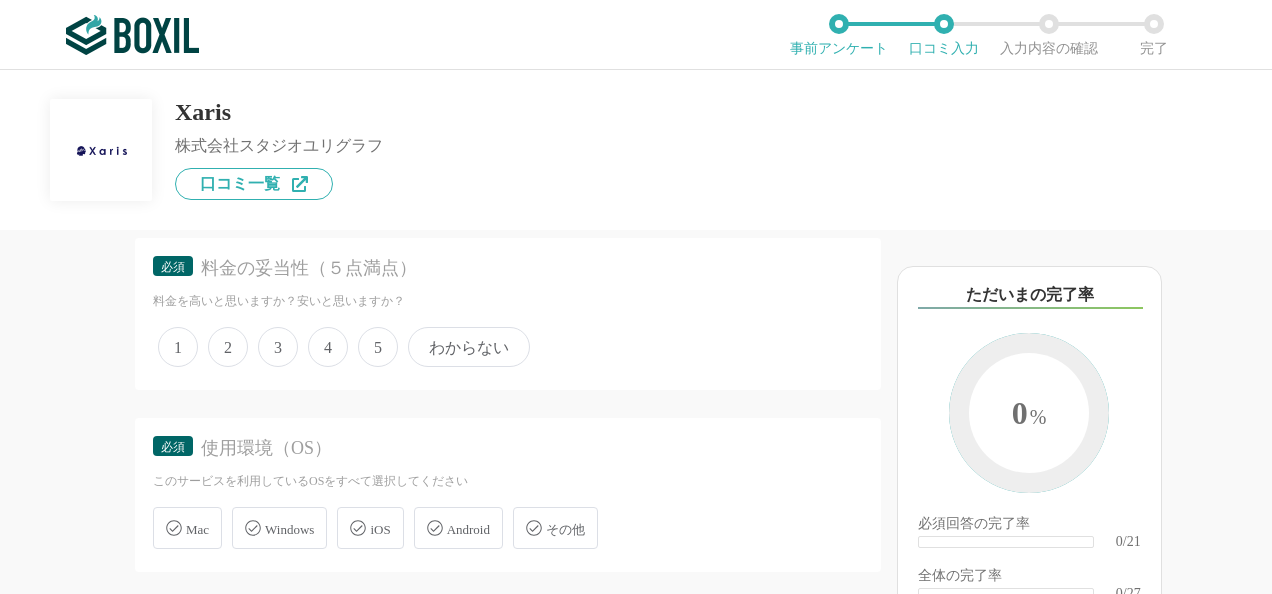 scroll, scrollTop: 2800, scrollLeft: 0, axis: vertical 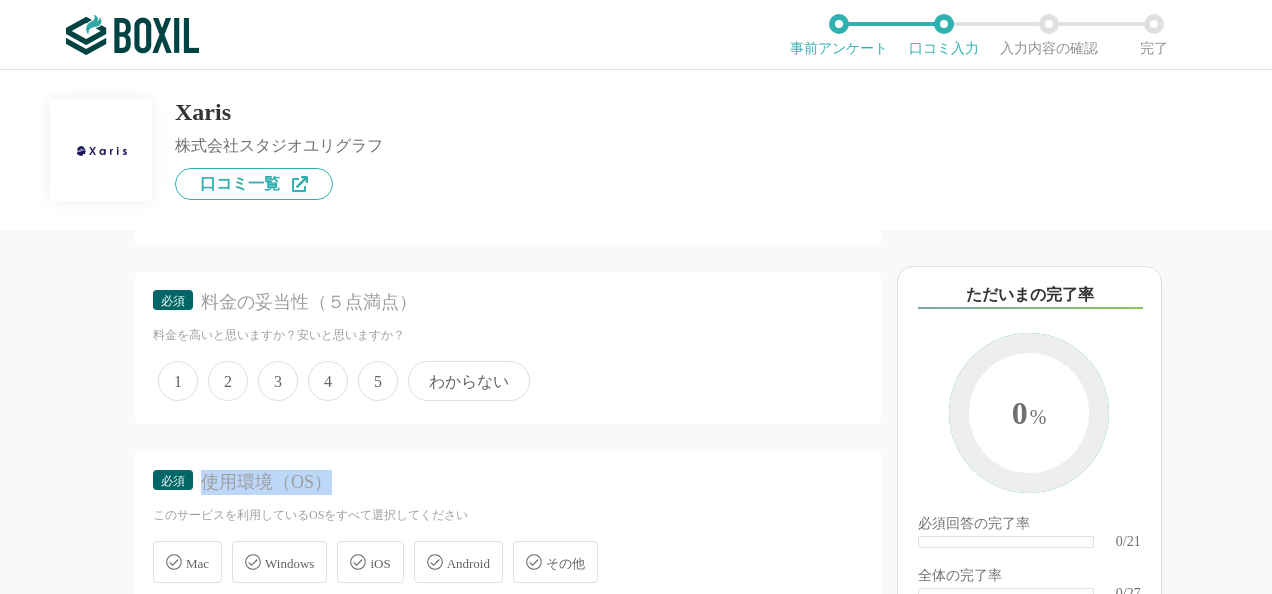 drag, startPoint x: 196, startPoint y: 248, endPoint x: 324, endPoint y: 481, distance: 265.84393 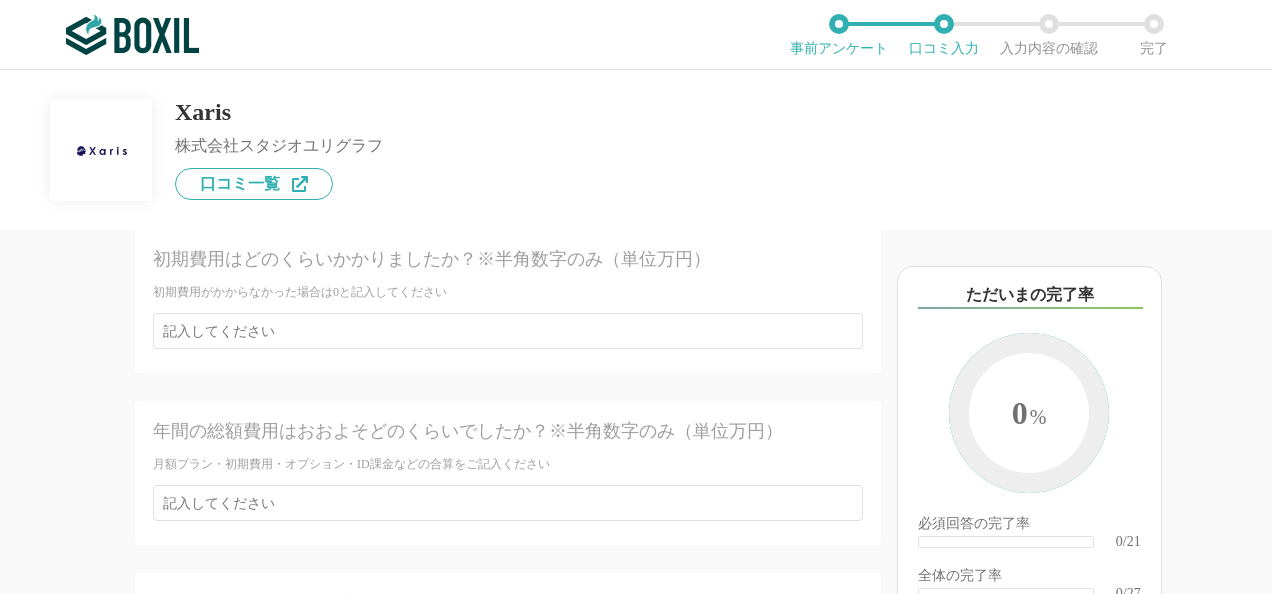 scroll, scrollTop: 5066, scrollLeft: 0, axis: vertical 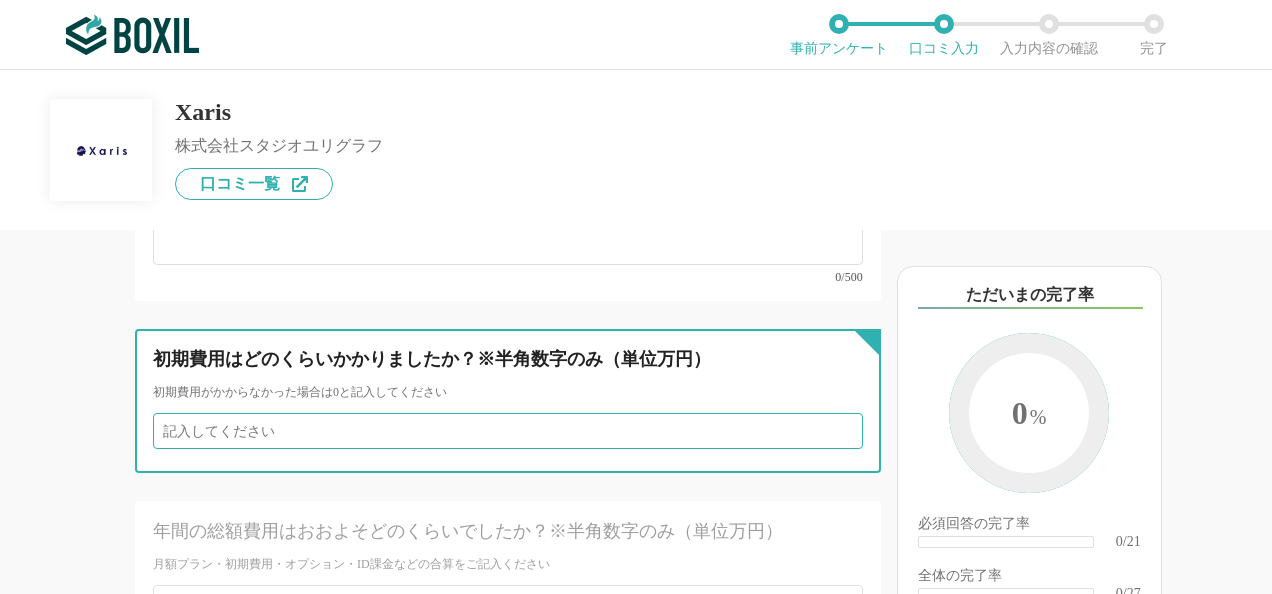click at bounding box center (508, 431) 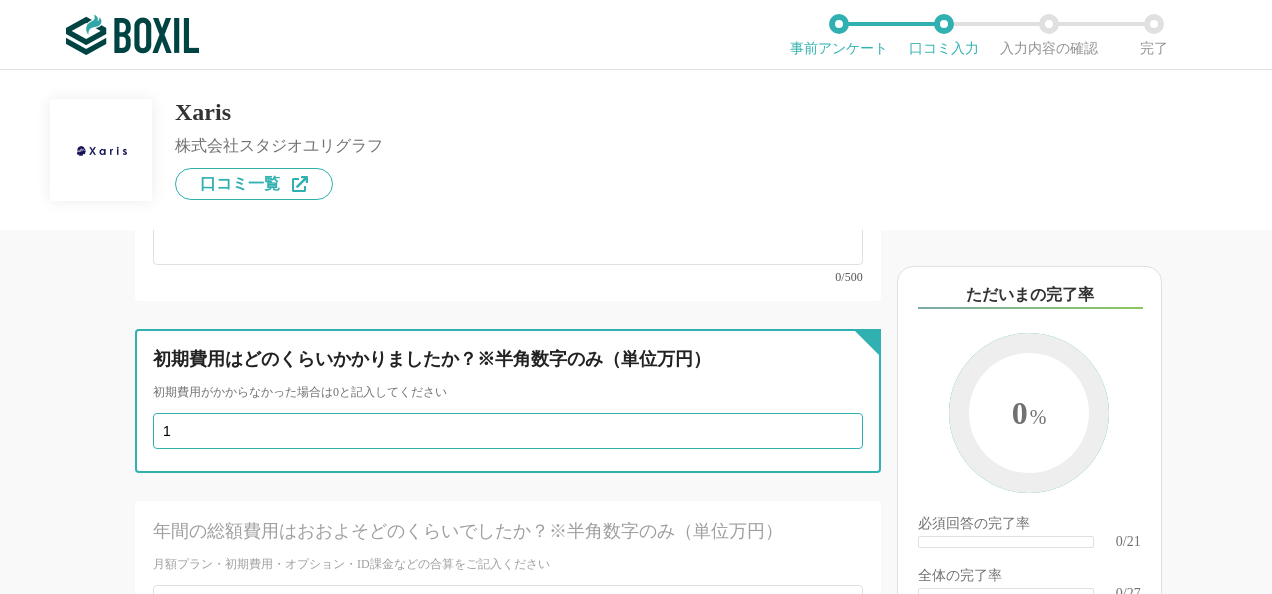 type on "1" 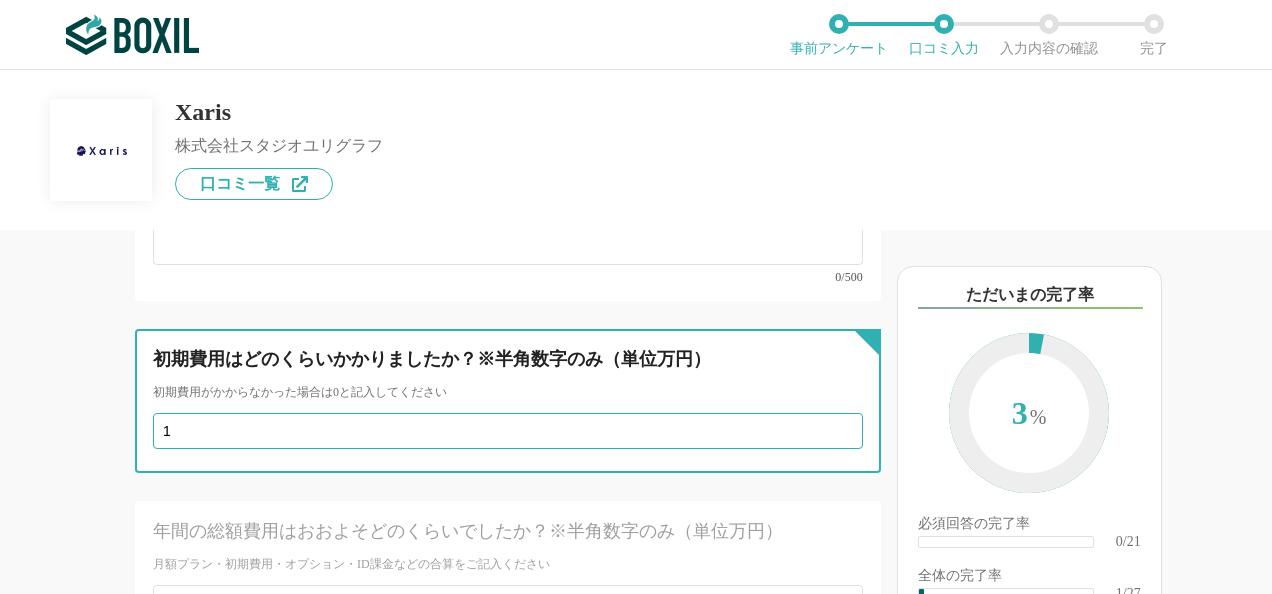 drag, startPoint x: 780, startPoint y: 392, endPoint x: 79, endPoint y: 360, distance: 701.73 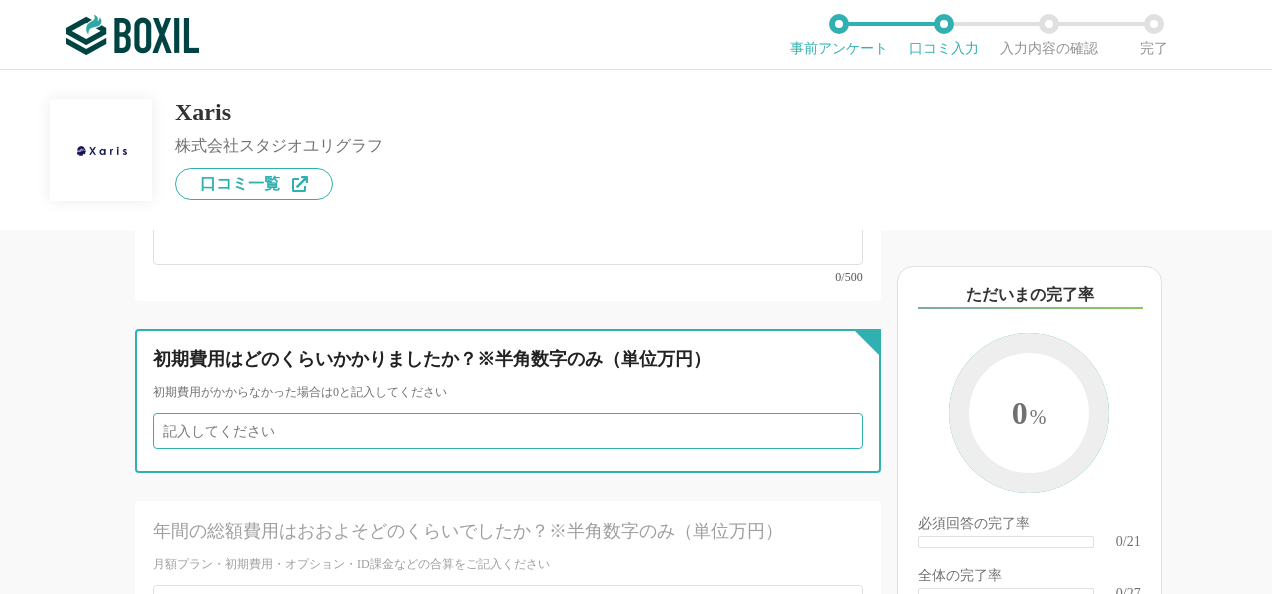type 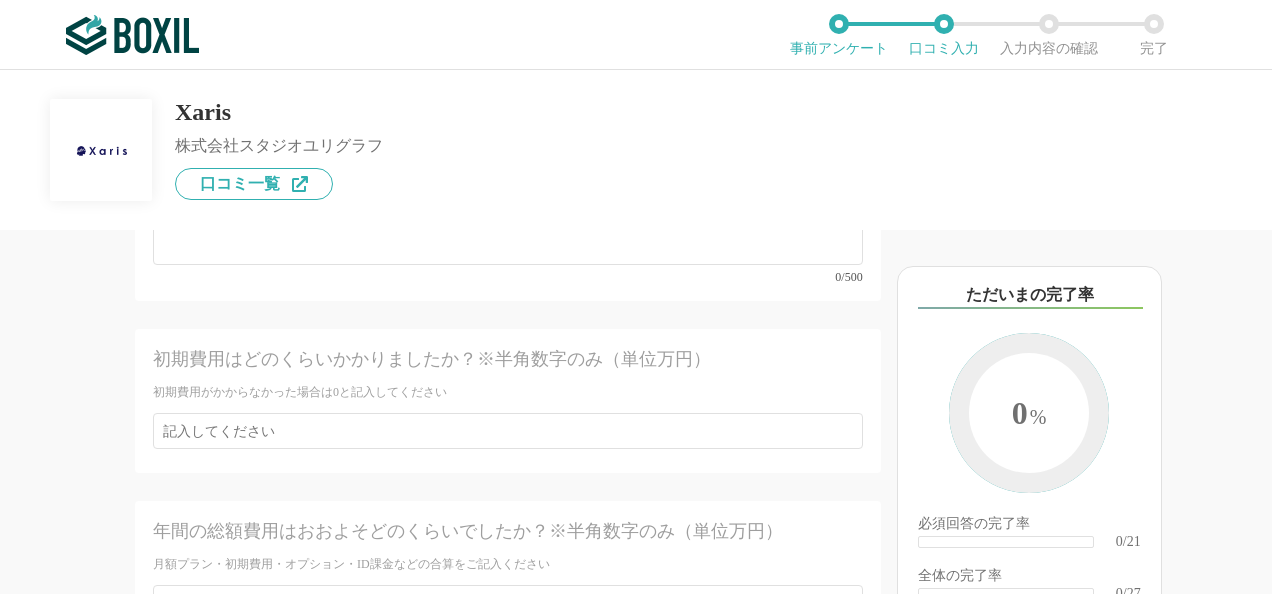 click on "他のサービス・ツールと連携していますか？ ※複数選択可 例：Slack、Salesforce 選択したサービス 未選択 必須 導入時に所属していた部署を選択してください 情報システム部門 マーケティング部門 営業・販売部門 経営企画部門 広報・PR部門 人事部門 総務・法務部門 経理財務部門 必須 サービス導入が完了するまでどれくらいの時間を要しましたか？ 導入サービス決定後から導入完了までの期間を記入してください 即日 1週間以内 2〜3週間 1ヶ月 2〜3ヶ月 3〜6ヶ月 6〜12ヶ月 1年以上 わからない 他に検討したサービスはありますか？ 選択したサービス 未選択 必須 推定投資回収期間（推定ROI） 支払ったコストはおおよそどのくらいの期間で回収できましたか？ ※不明な場合は未記入 1ヶ月 2〜3ヶ月 4〜6ヶ月 6〜12ヶ月 1年以上 わからない 必須 1 2 3 4 5 必須 1 2 3 4" at bounding box center [440, 412] 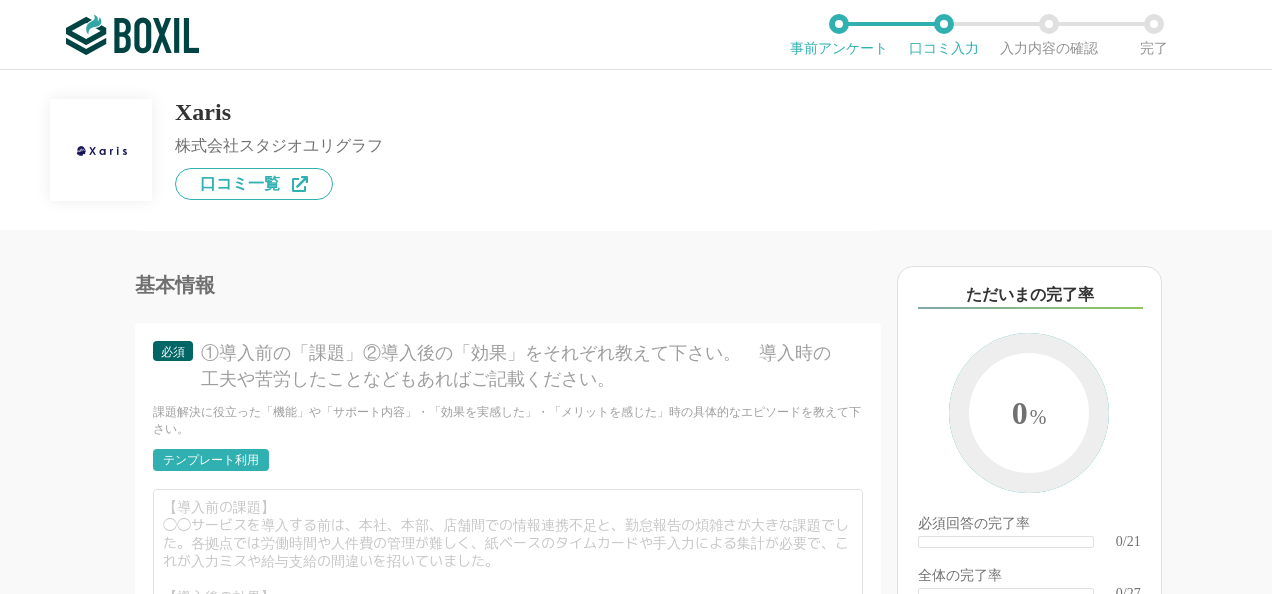 scroll, scrollTop: 3966, scrollLeft: 0, axis: vertical 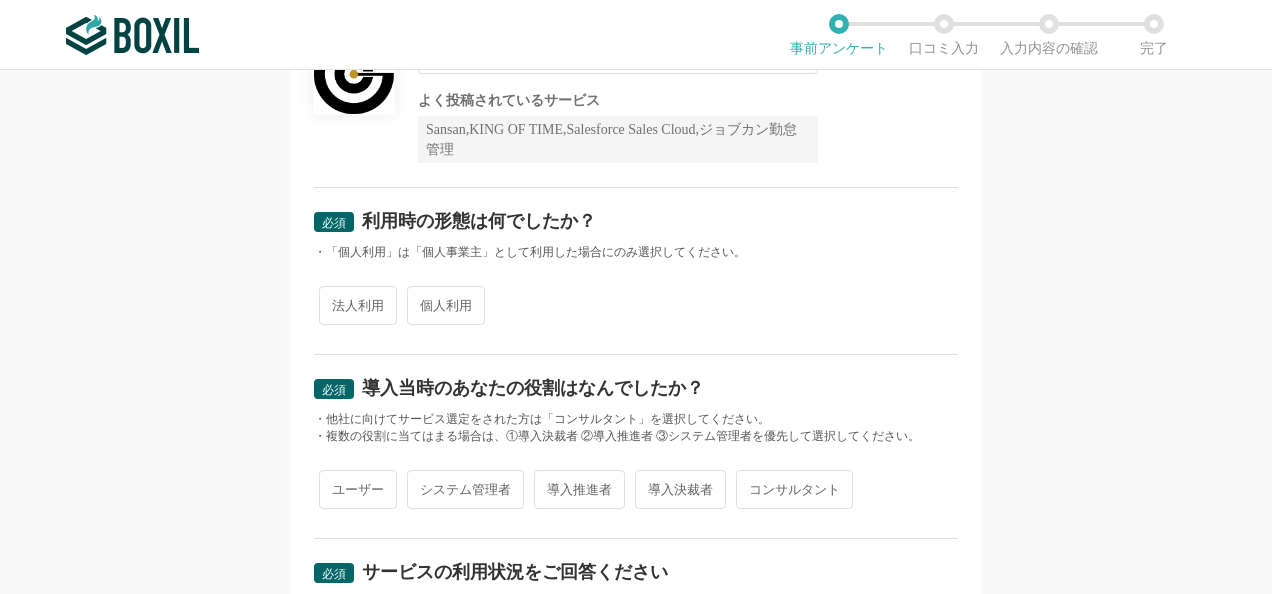 click on "法人利用" at bounding box center [358, 305] 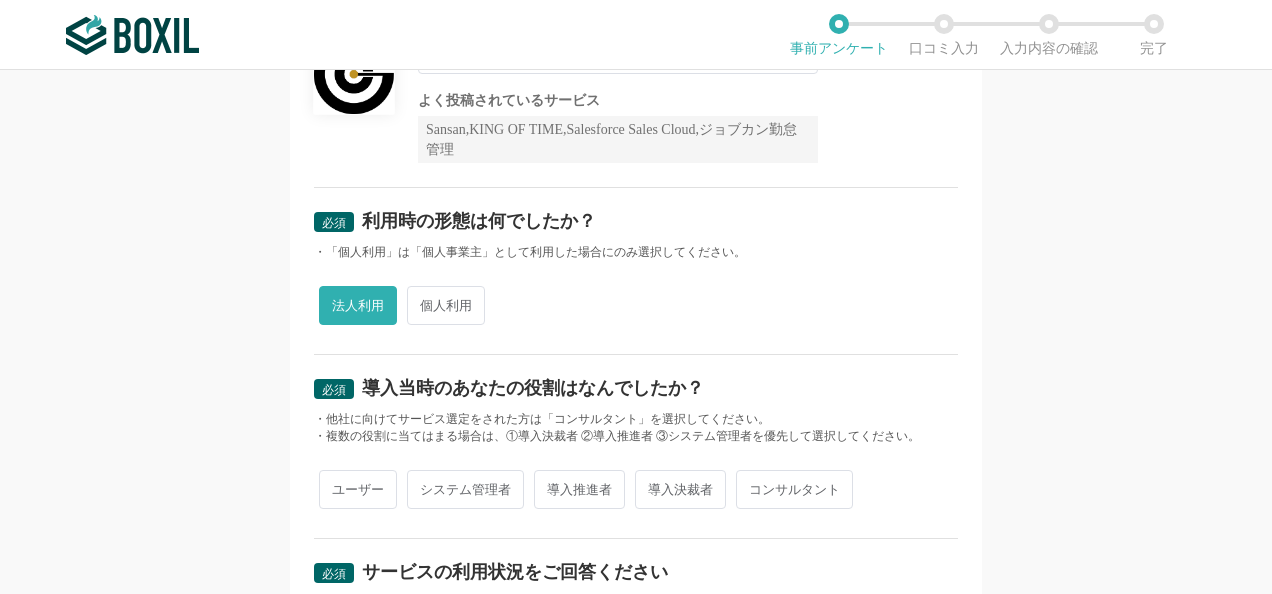 click on "ユーザー" at bounding box center (358, 489) 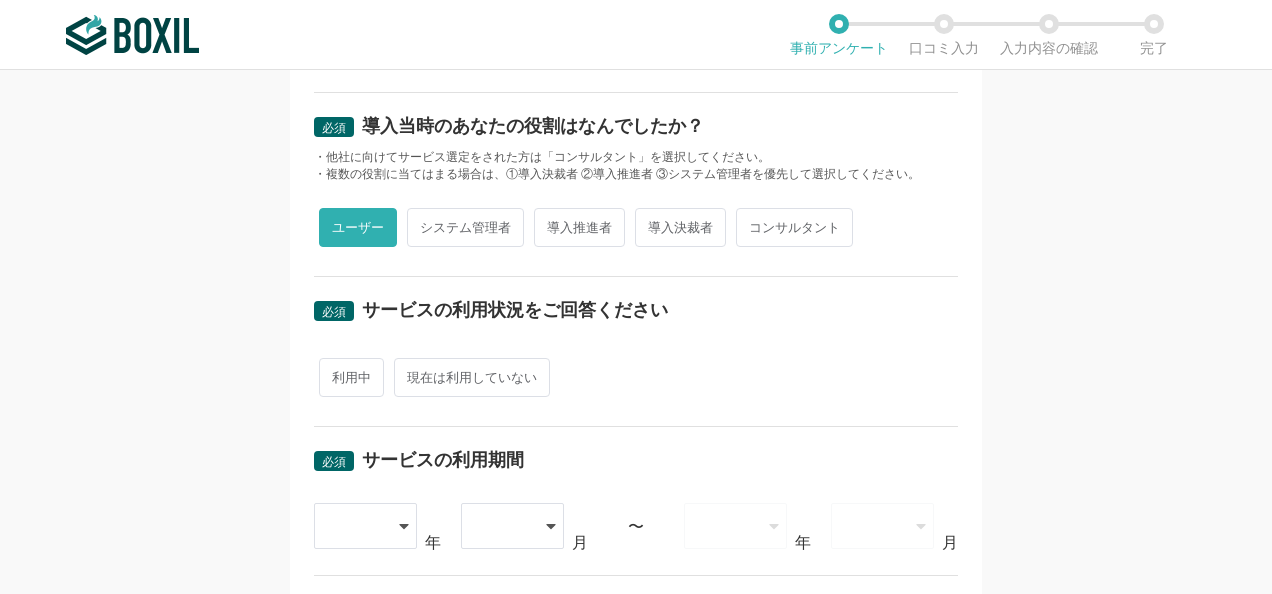 scroll, scrollTop: 500, scrollLeft: 0, axis: vertical 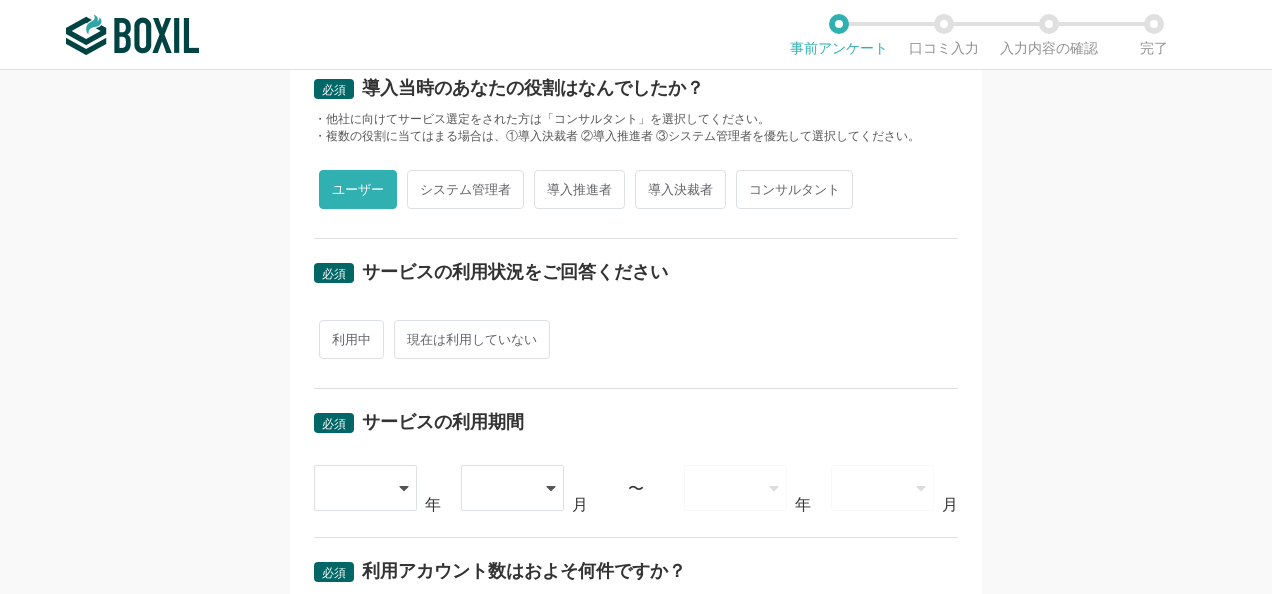 click on "利用中" at bounding box center [351, 339] 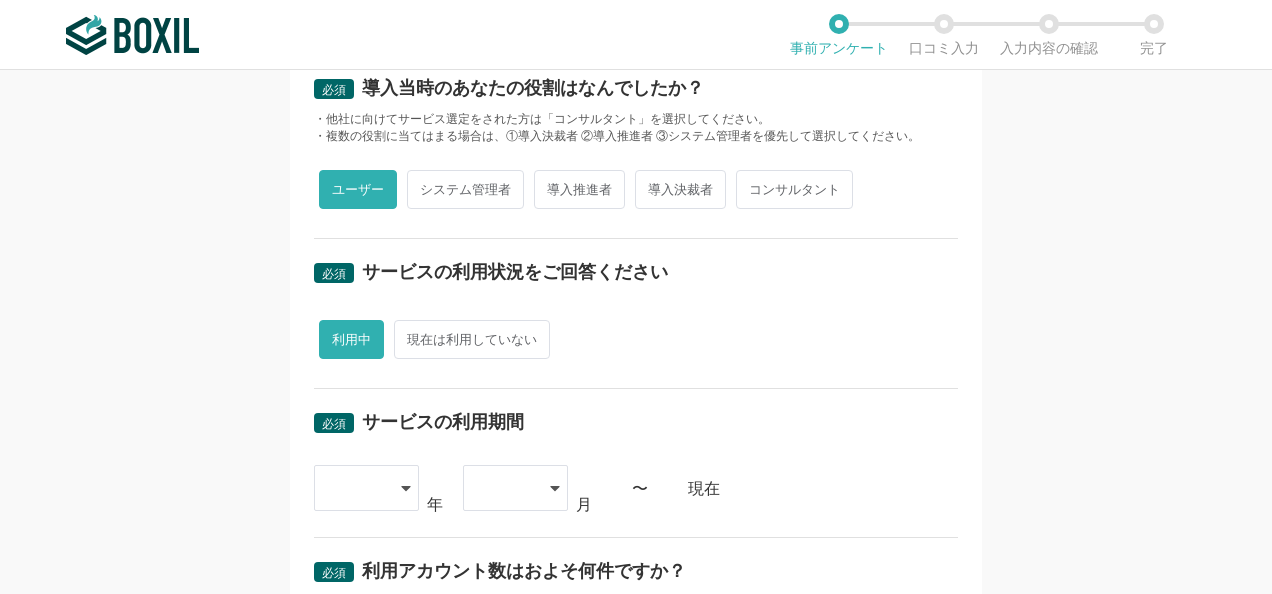 click on "現在は利用していない" at bounding box center [472, 339] 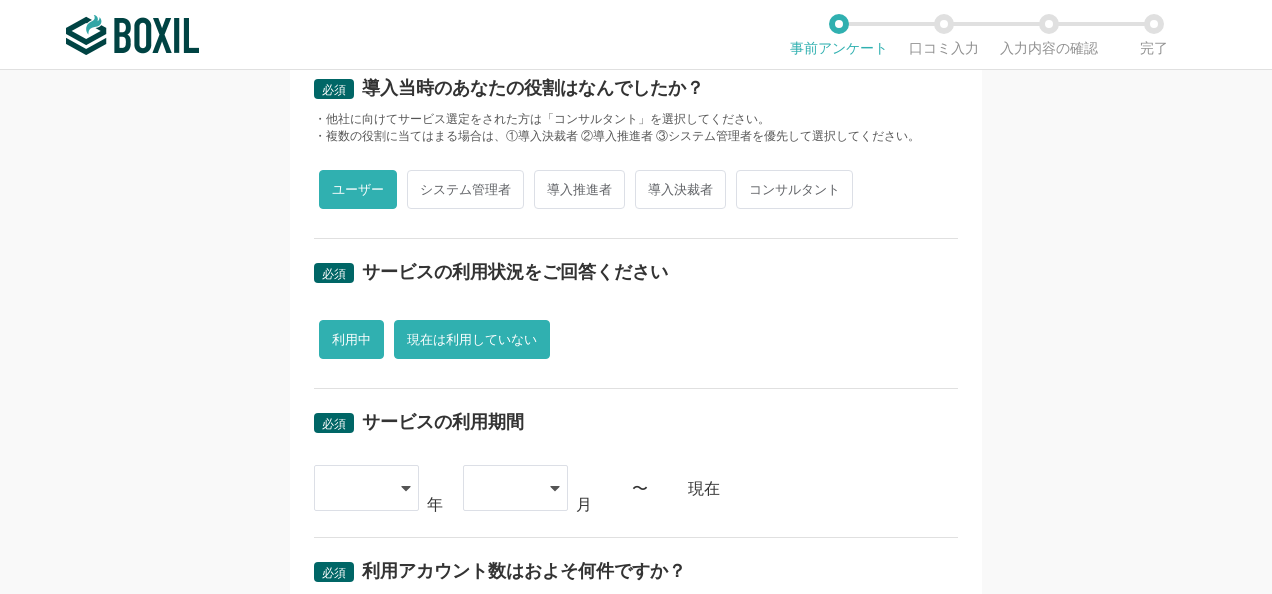 radio on "false" 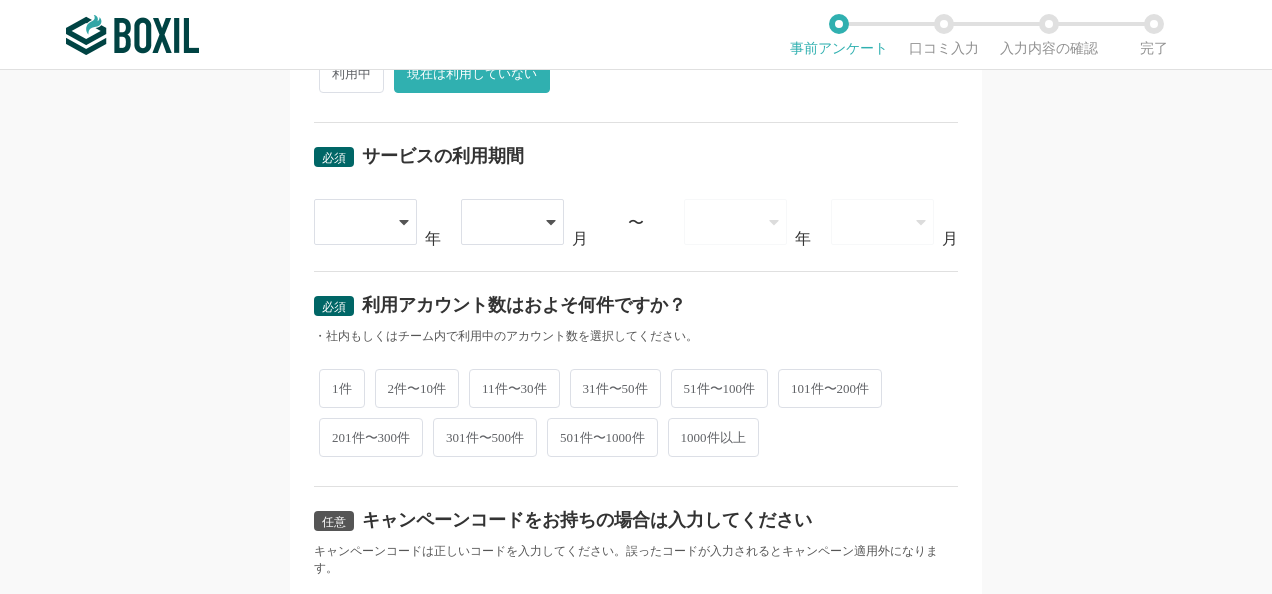 scroll, scrollTop: 800, scrollLeft: 0, axis: vertical 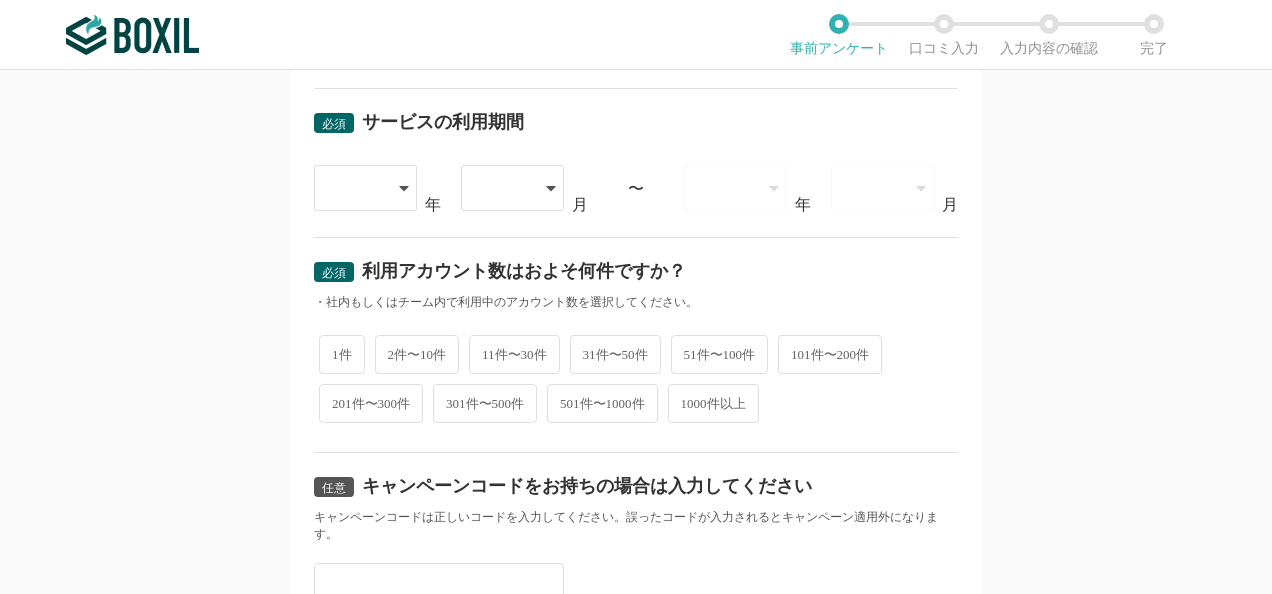 click on "2件〜10件" at bounding box center (417, 354) 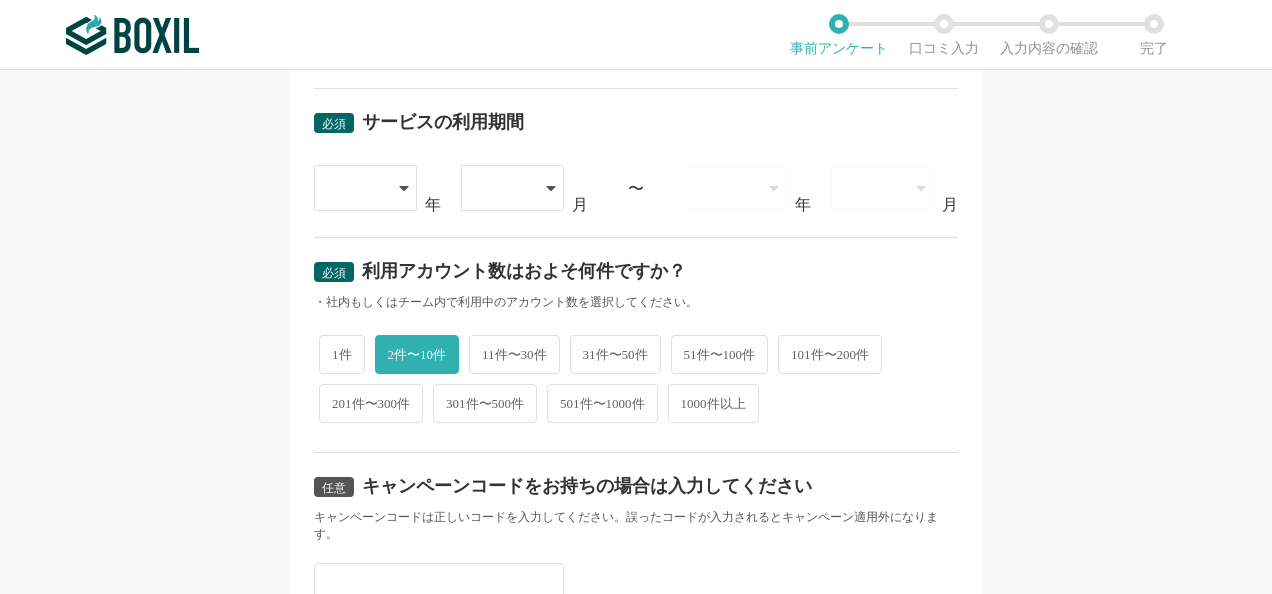 click on "1件" at bounding box center [342, 354] 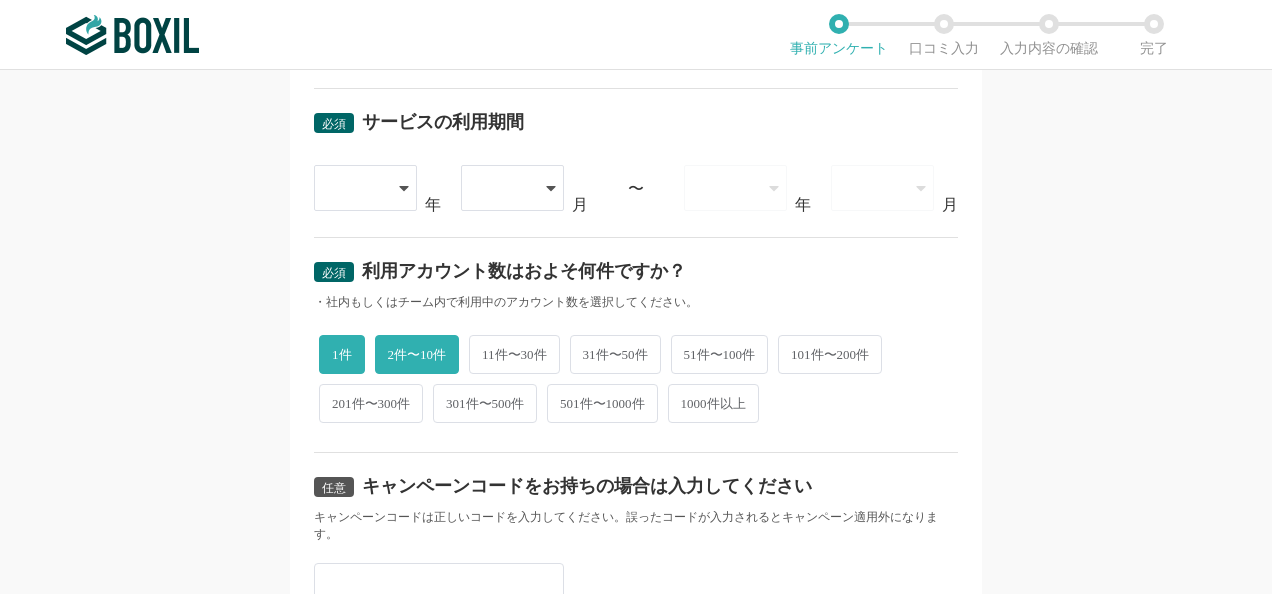 radio on "false" 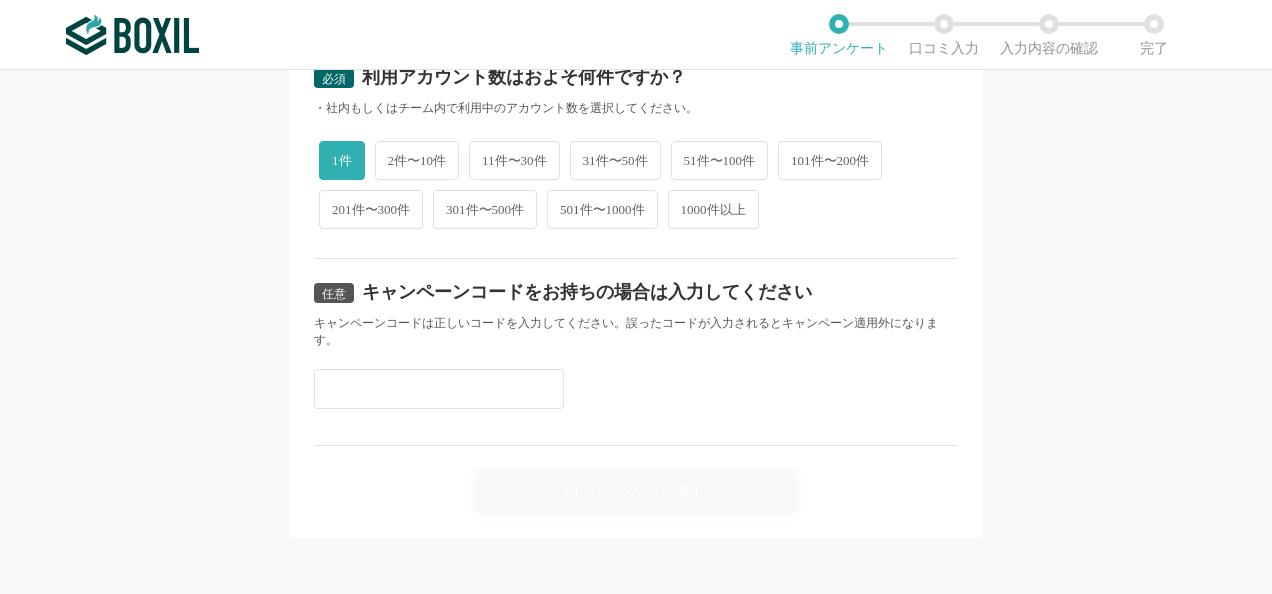 scroll, scrollTop: 594, scrollLeft: 0, axis: vertical 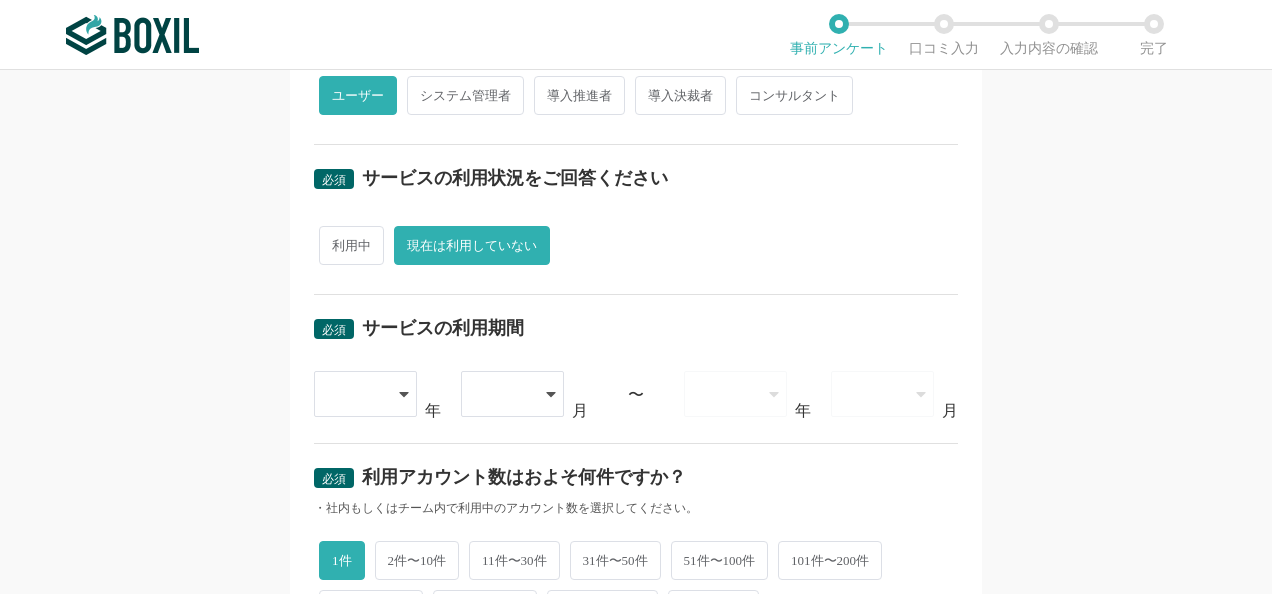 click at bounding box center (512, 394) 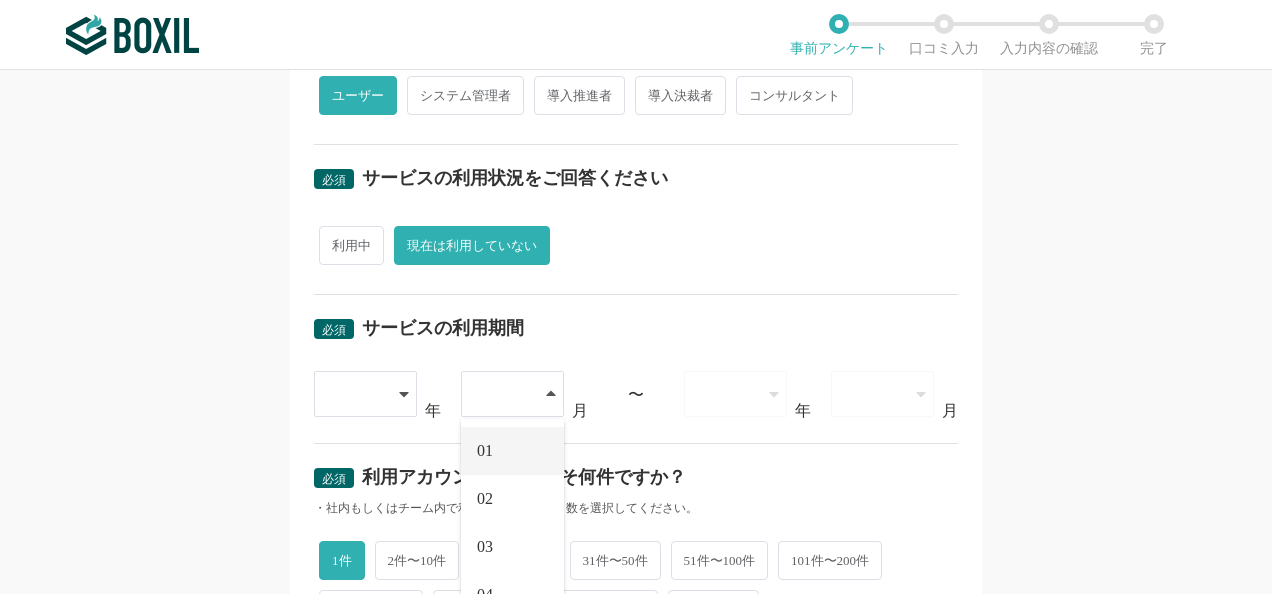 click on "01" at bounding box center [512, 451] 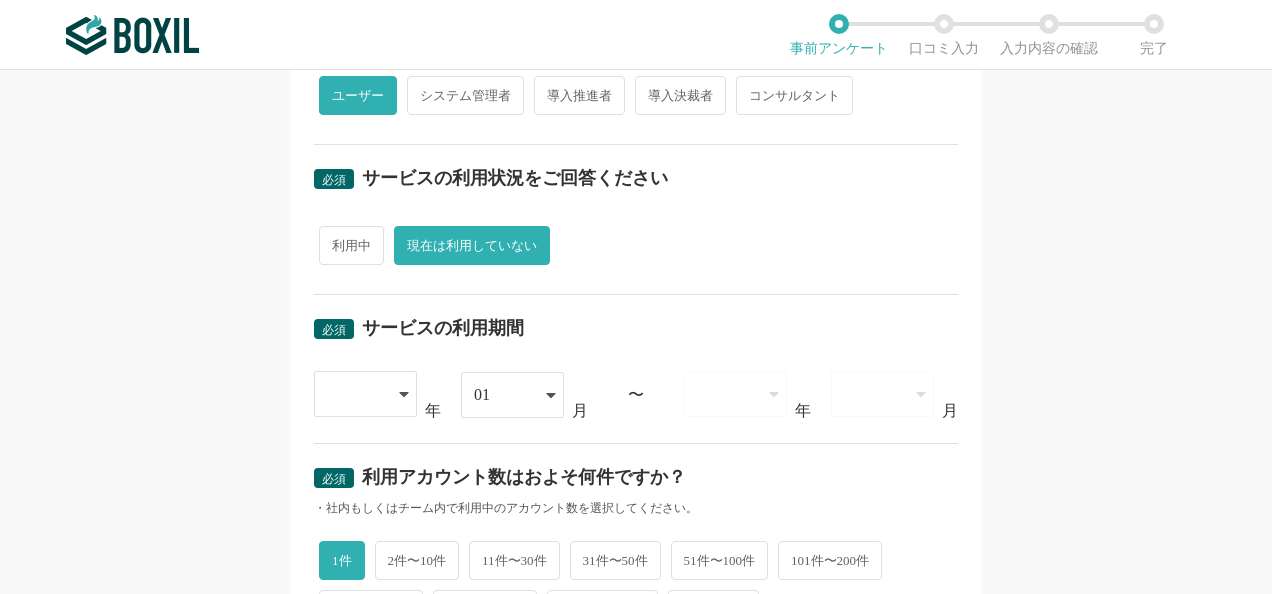 click 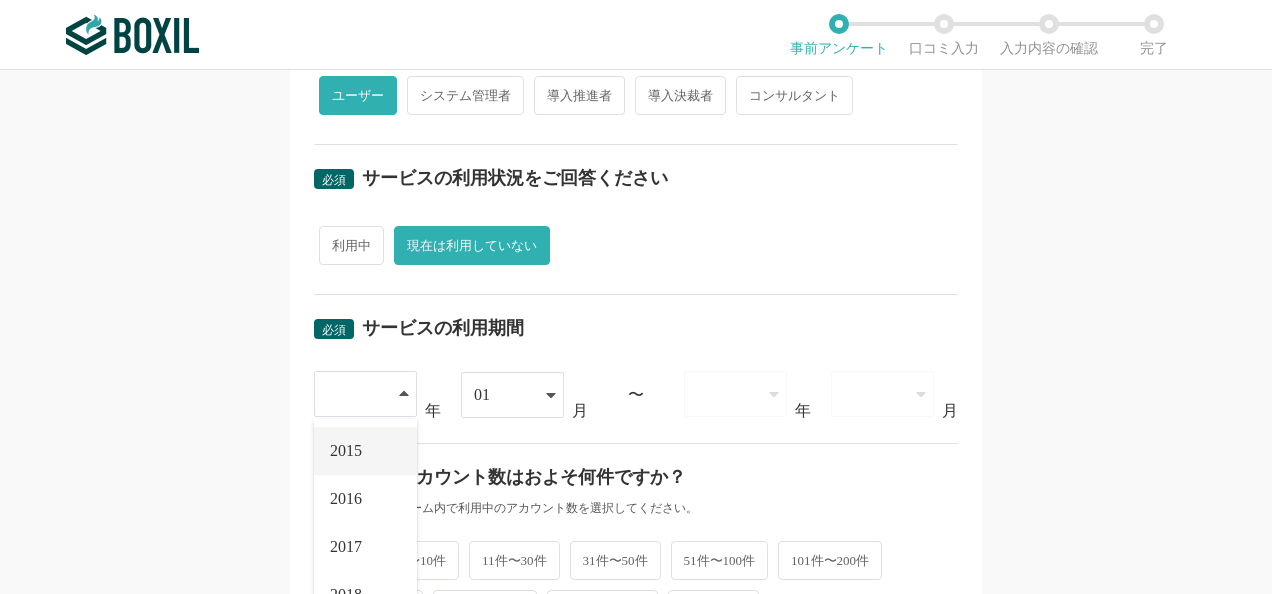 click on "2015" at bounding box center [365, 451] 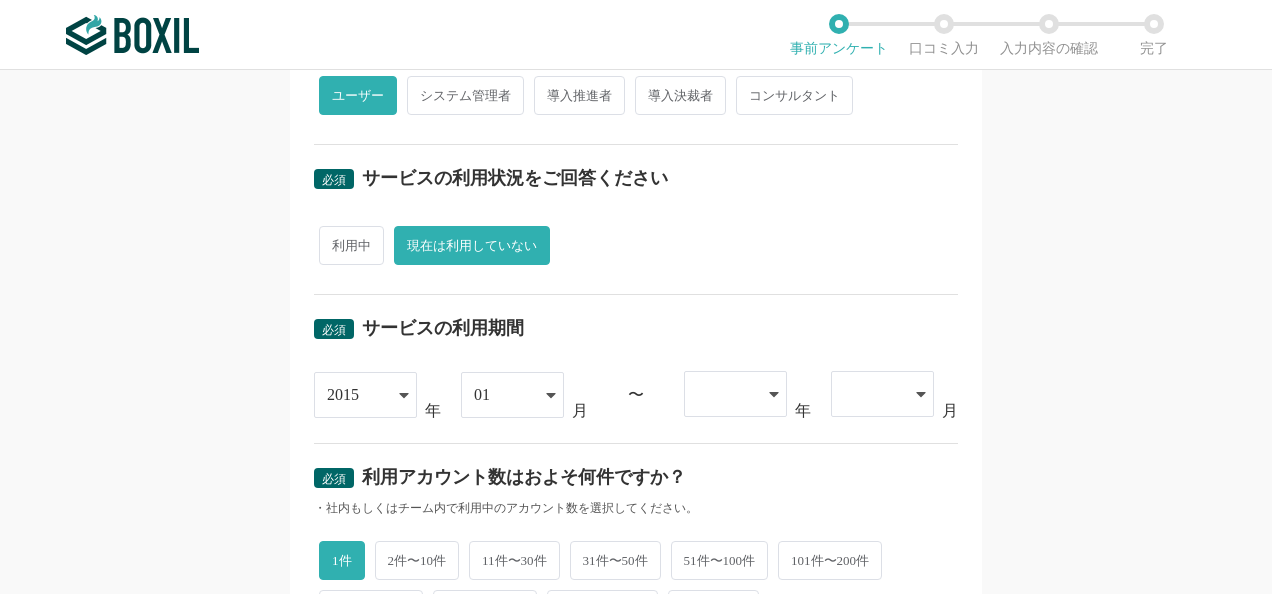 click at bounding box center [735, 394] 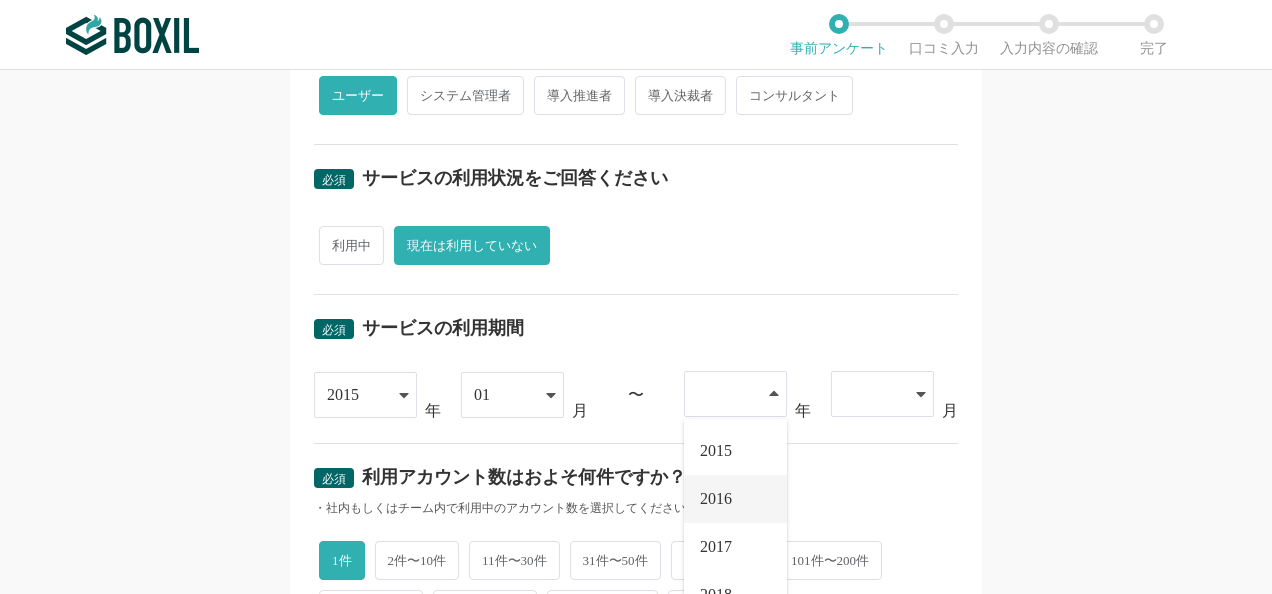 click on "2016" at bounding box center (735, 499) 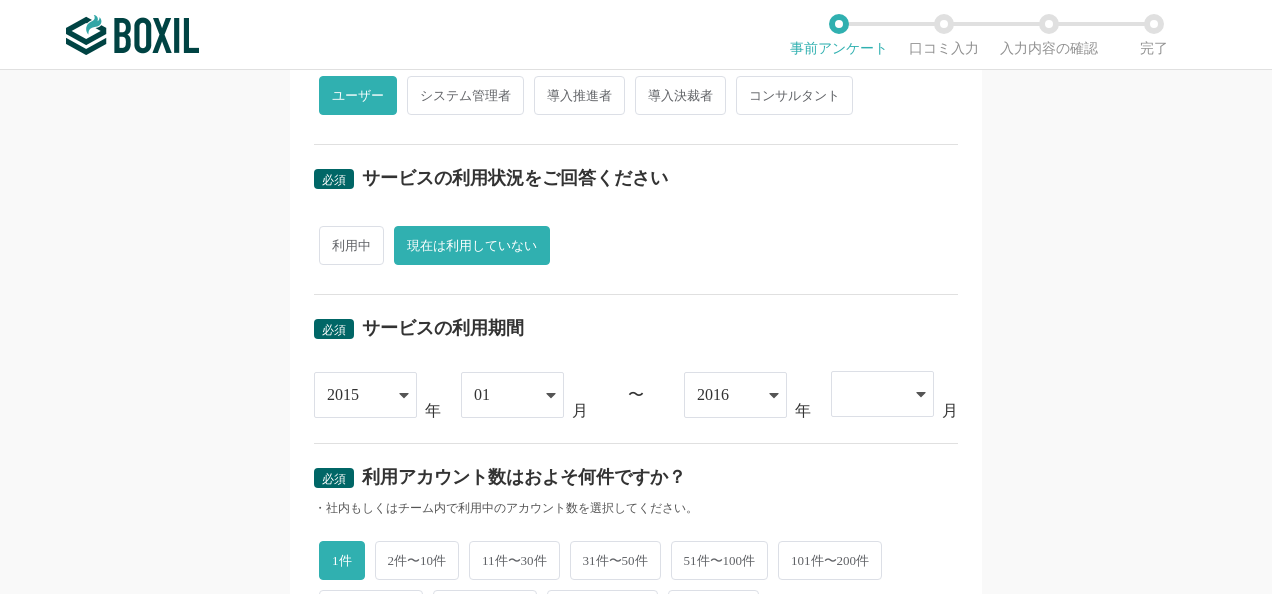 click at bounding box center [872, 394] 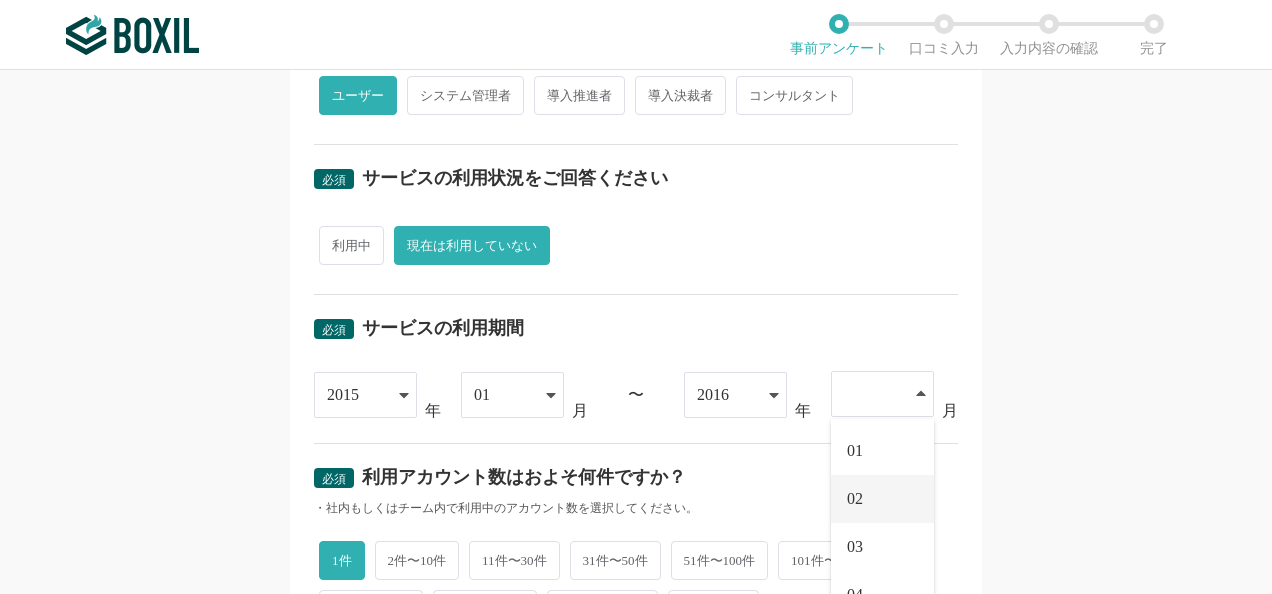click on "02" at bounding box center (882, 499) 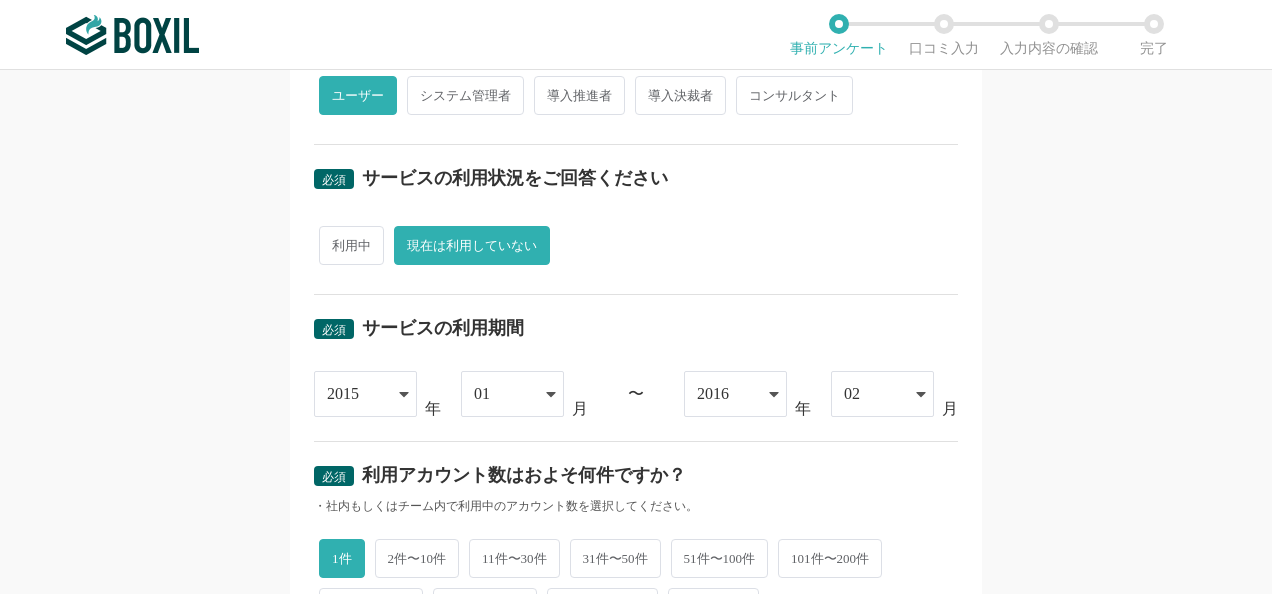 scroll, scrollTop: 0, scrollLeft: 0, axis: both 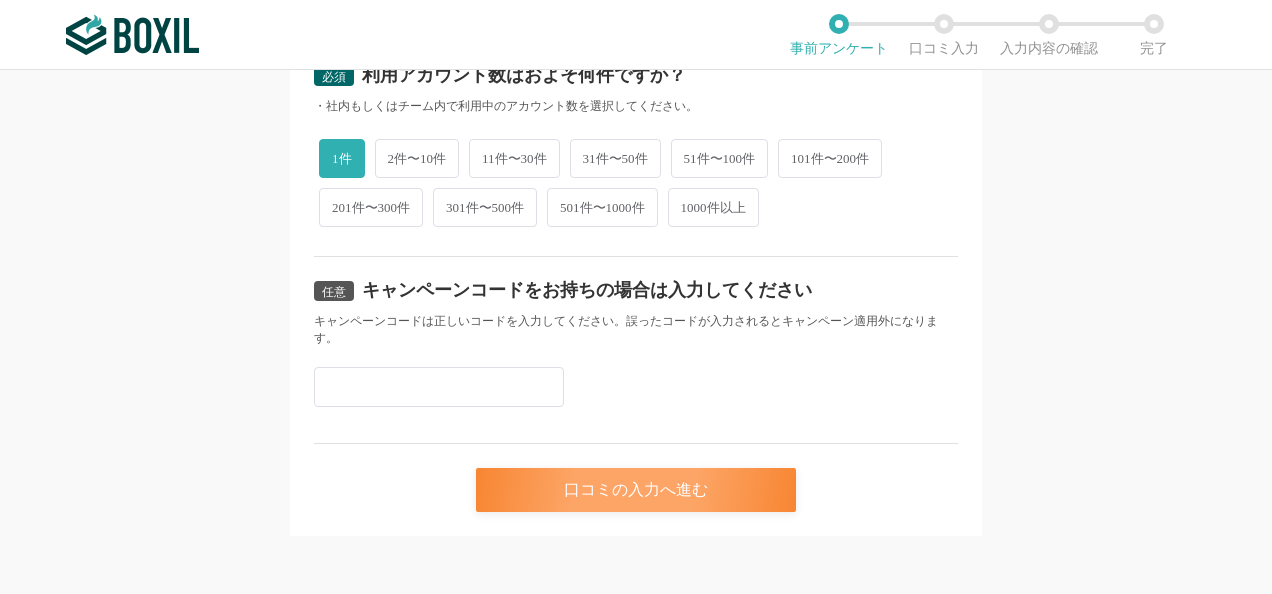 click on "口コミの入力へ進む" at bounding box center [636, 490] 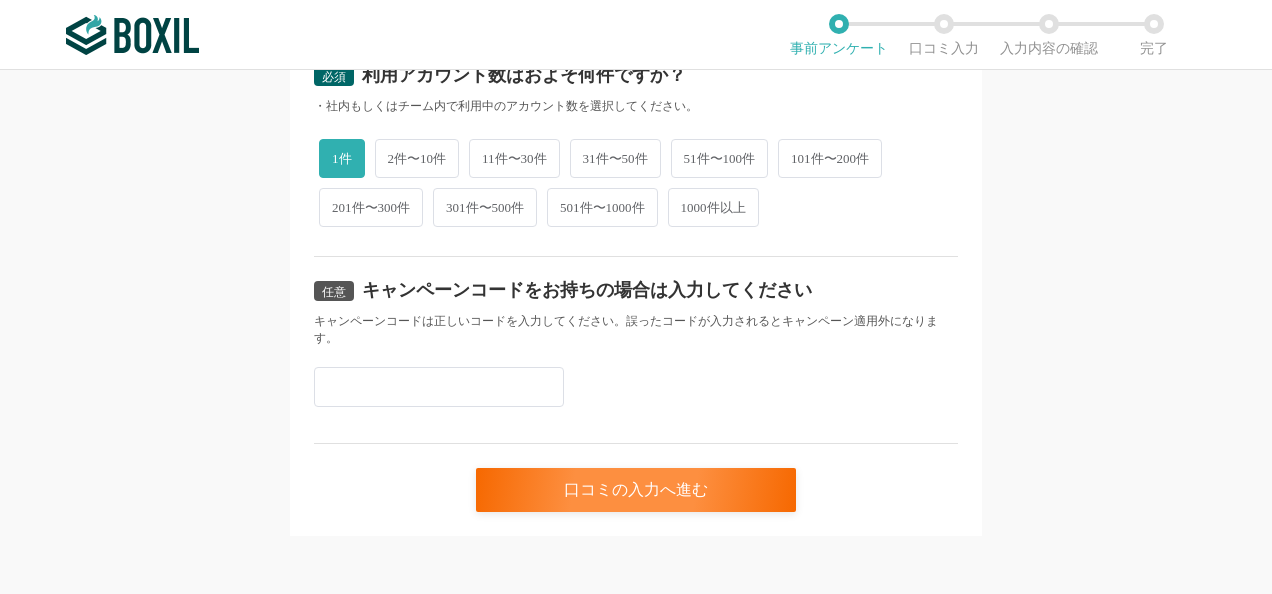 scroll, scrollTop: 0, scrollLeft: 0, axis: both 